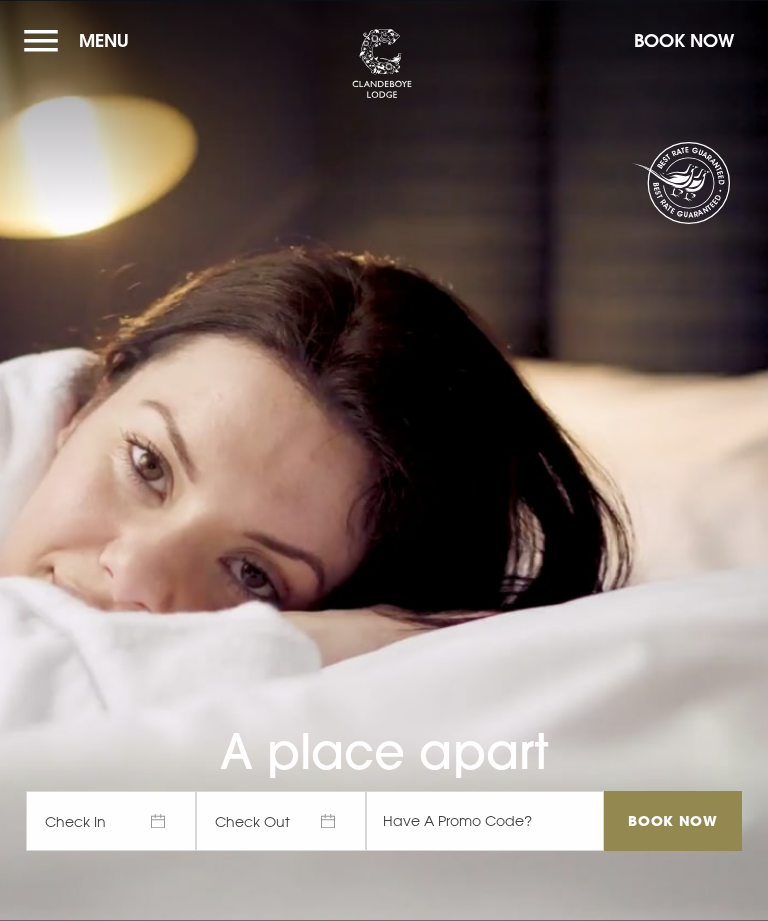 scroll, scrollTop: 0, scrollLeft: 0, axis: both 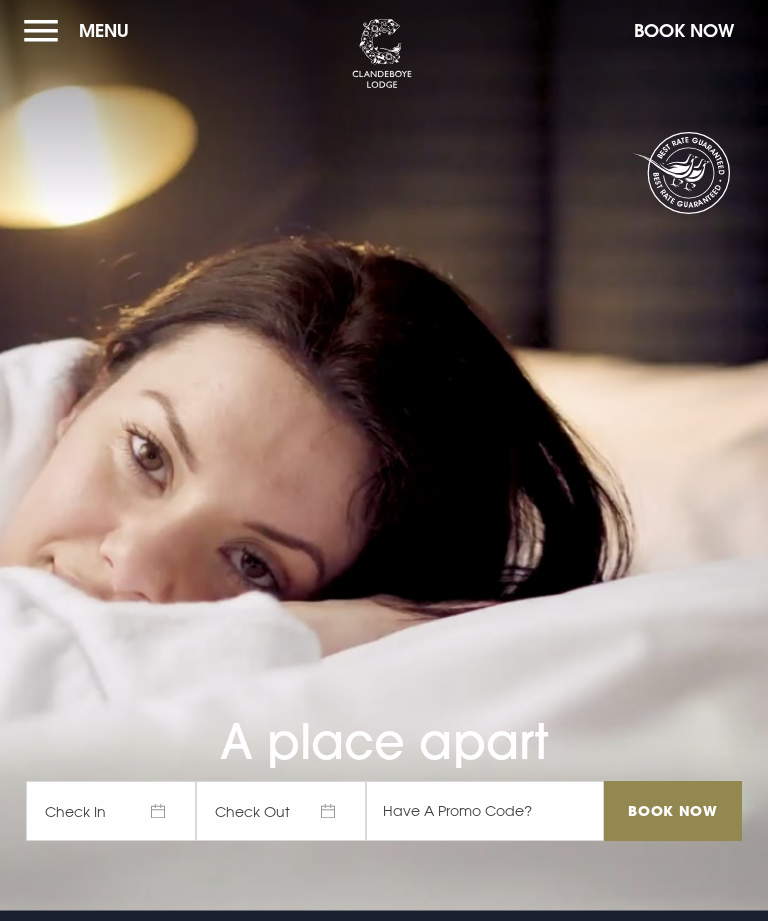 click on "Menu" at bounding box center [81, 30] 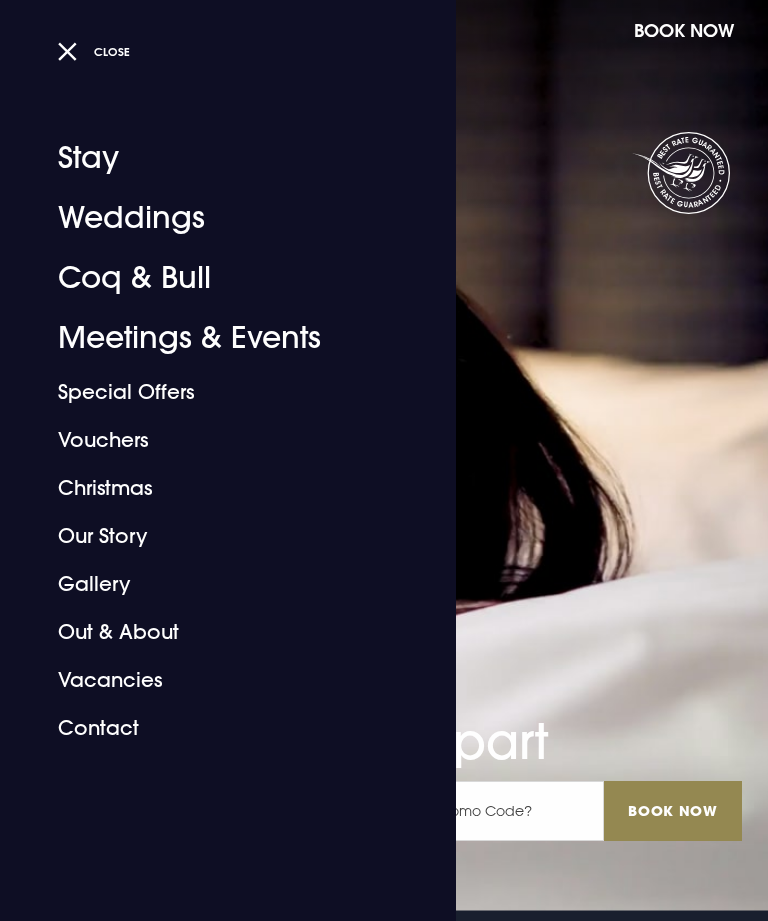 scroll, scrollTop: 0, scrollLeft: 0, axis: both 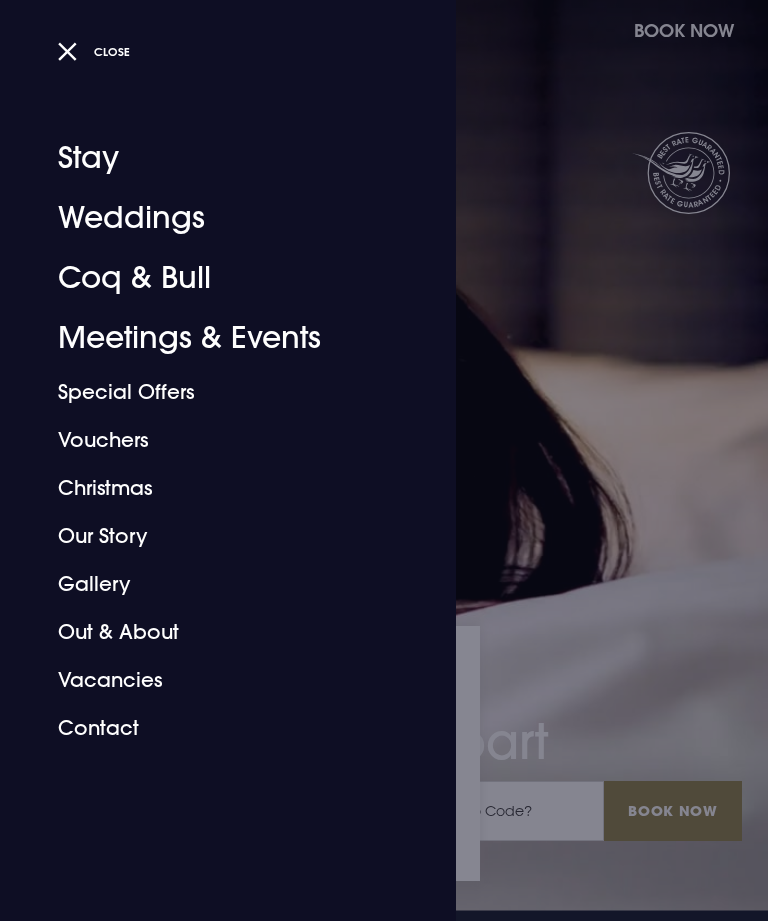 click on "Special Offers" at bounding box center (216, 392) 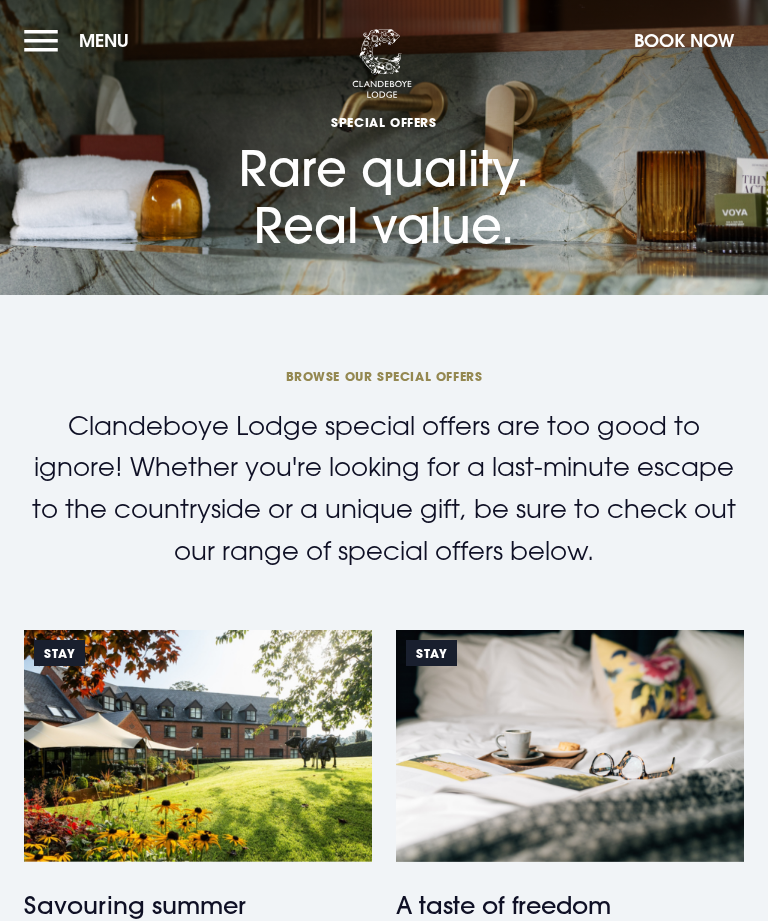 scroll, scrollTop: 0, scrollLeft: 0, axis: both 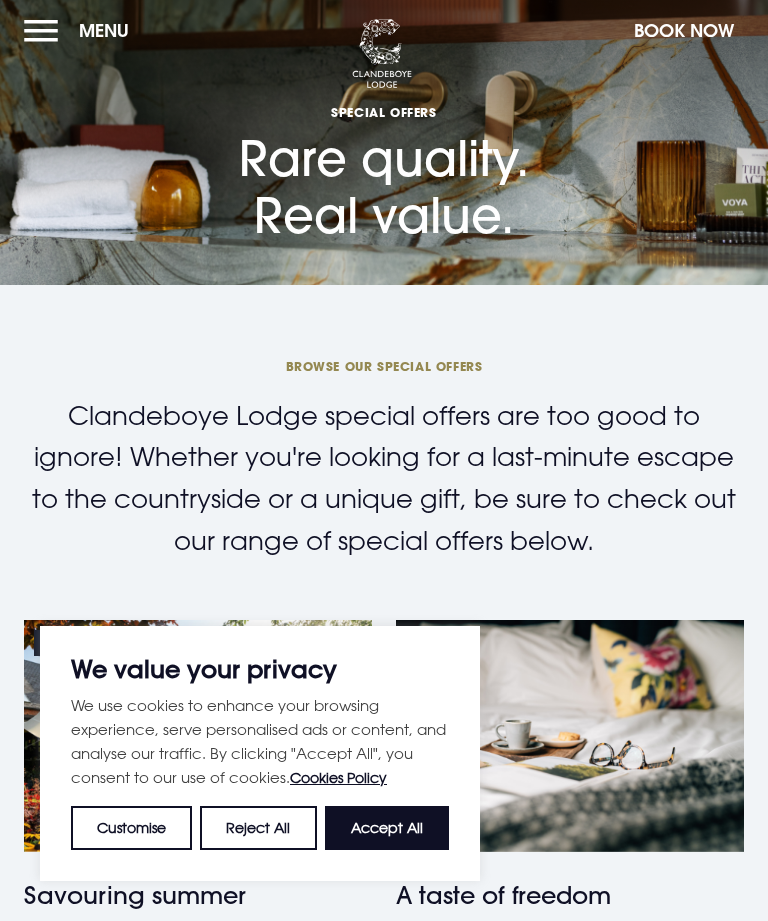 click on "Reject All" at bounding box center [258, 828] 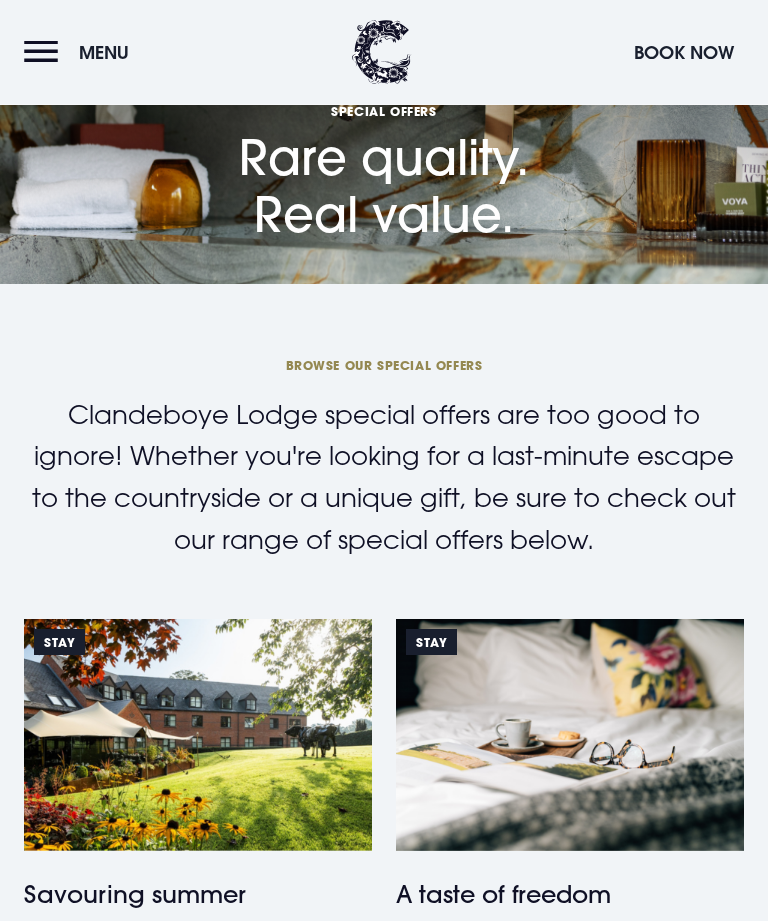 scroll, scrollTop: 1605, scrollLeft: 0, axis: vertical 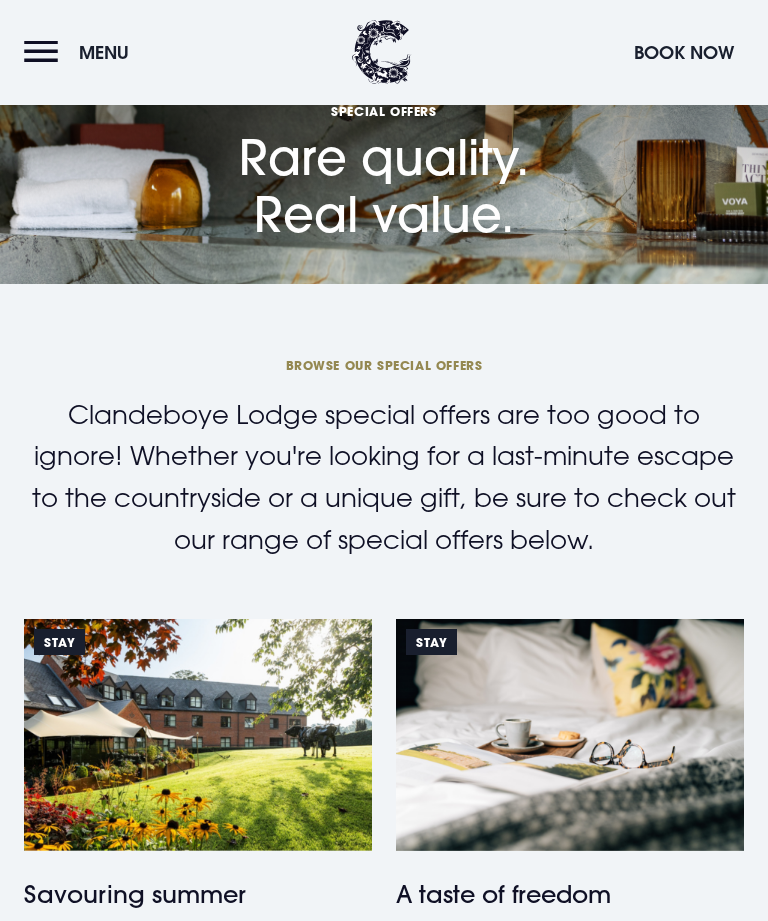 click at bounding box center [198, 736] 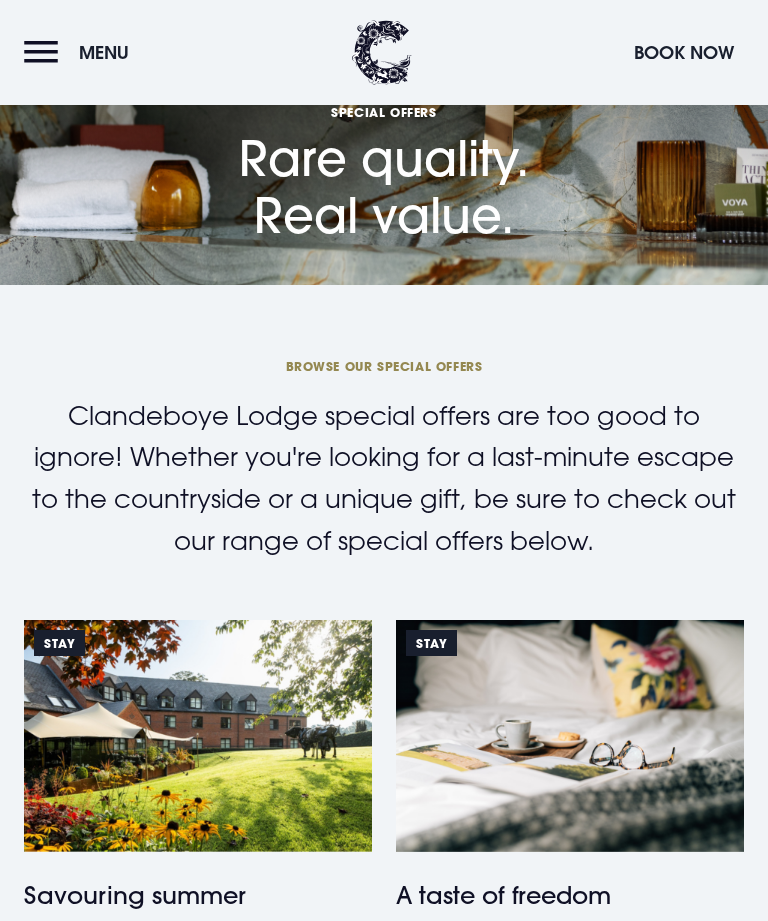 scroll, scrollTop: 473, scrollLeft: 0, axis: vertical 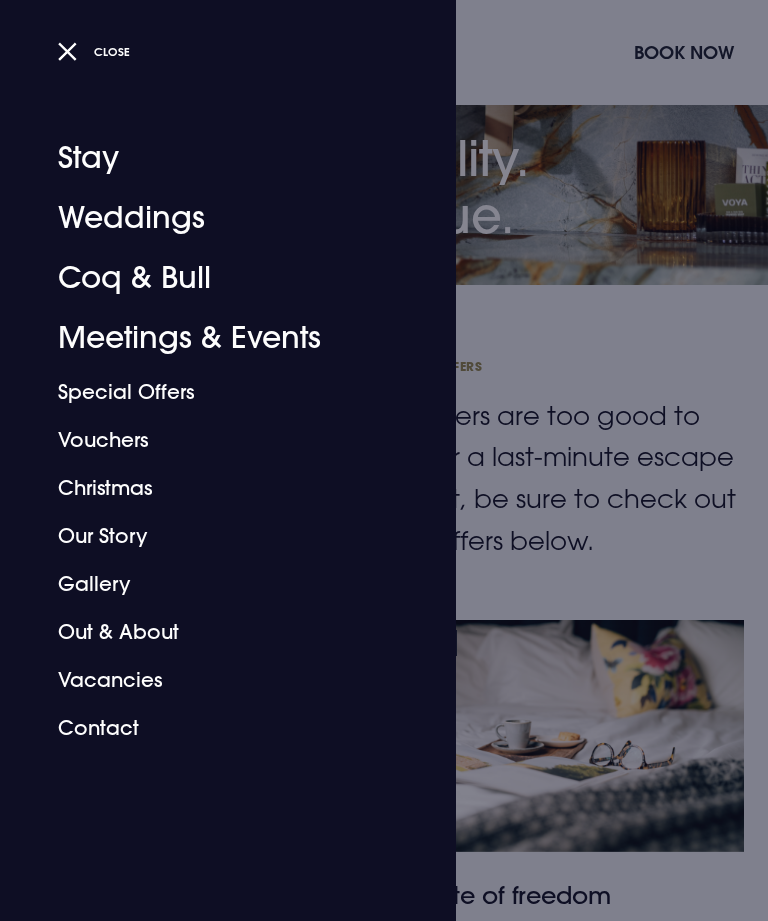 click on "Stay" at bounding box center (216, 158) 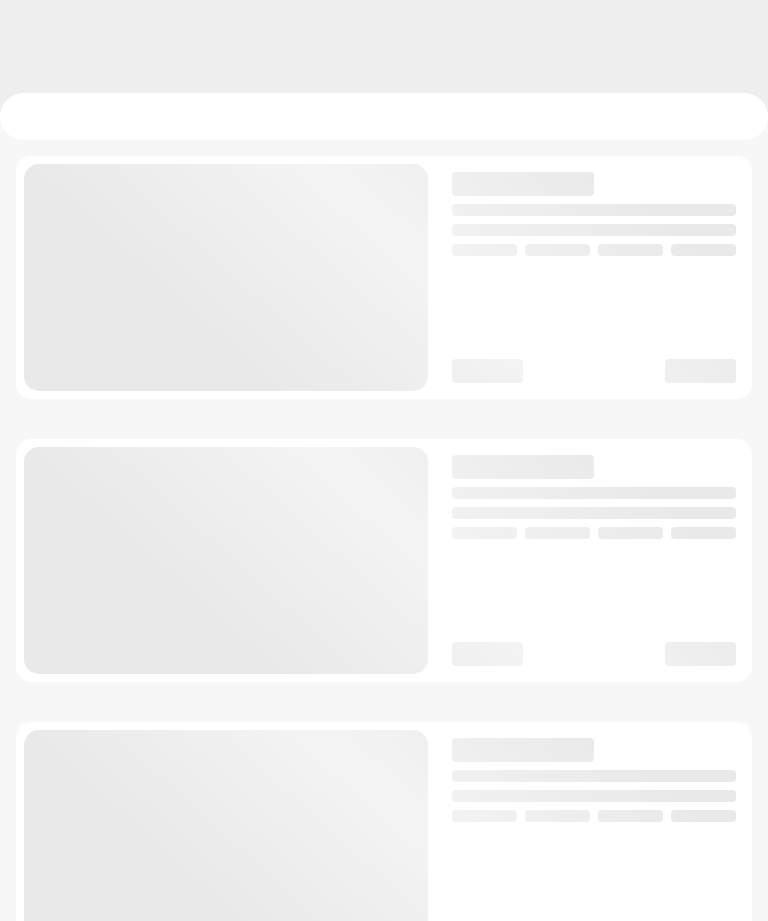 scroll, scrollTop: 0, scrollLeft: 0, axis: both 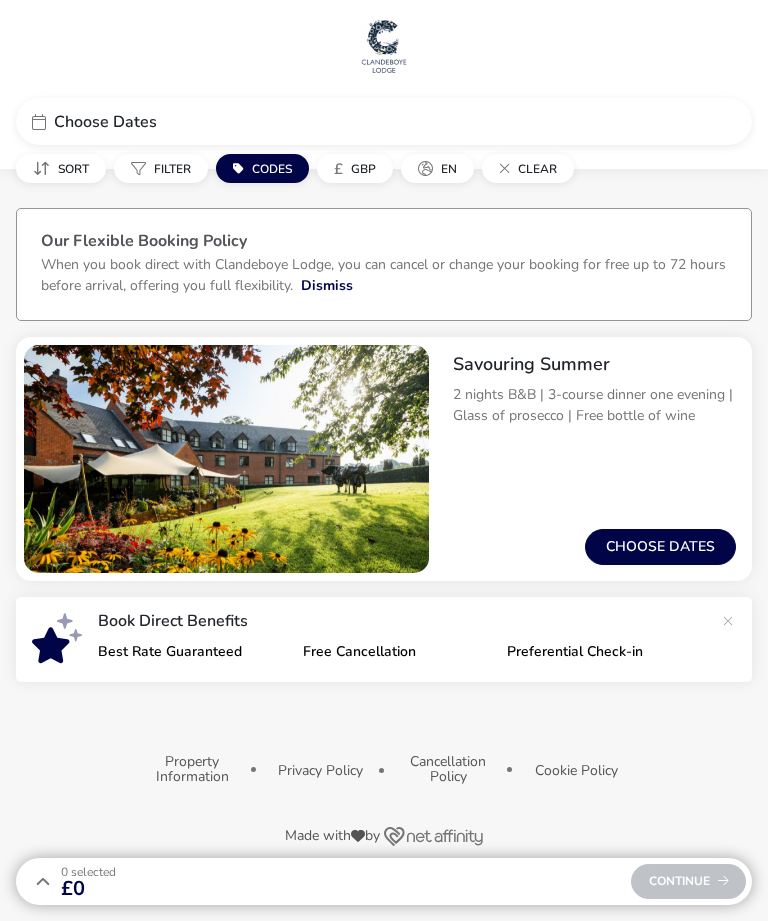 click on "Choose dates" at bounding box center (660, 547) 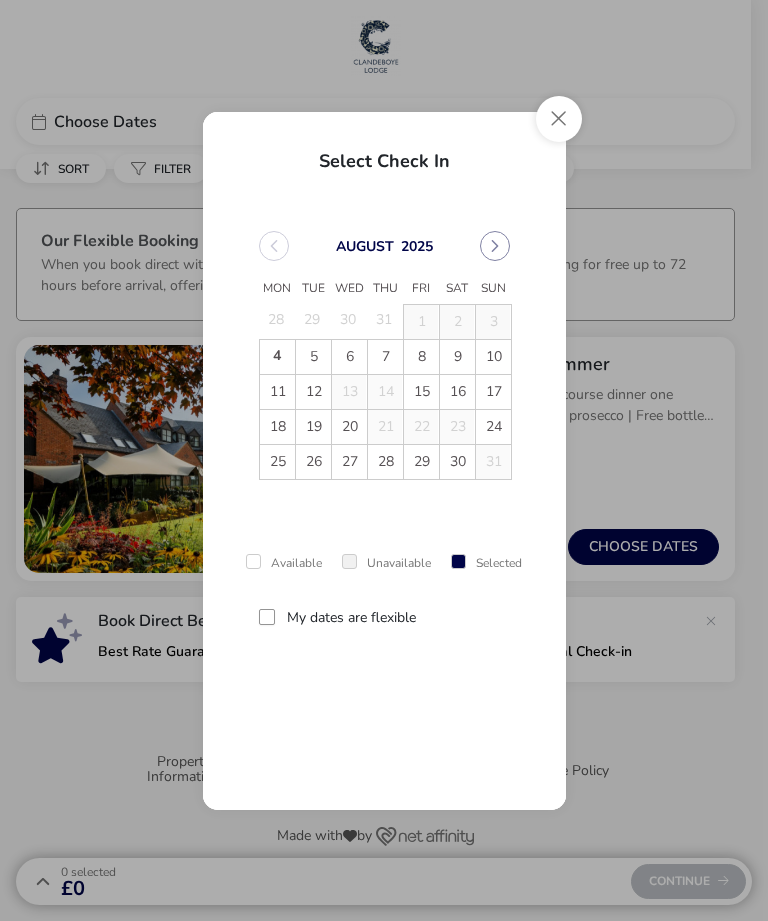click on "18" at bounding box center (278, 428) 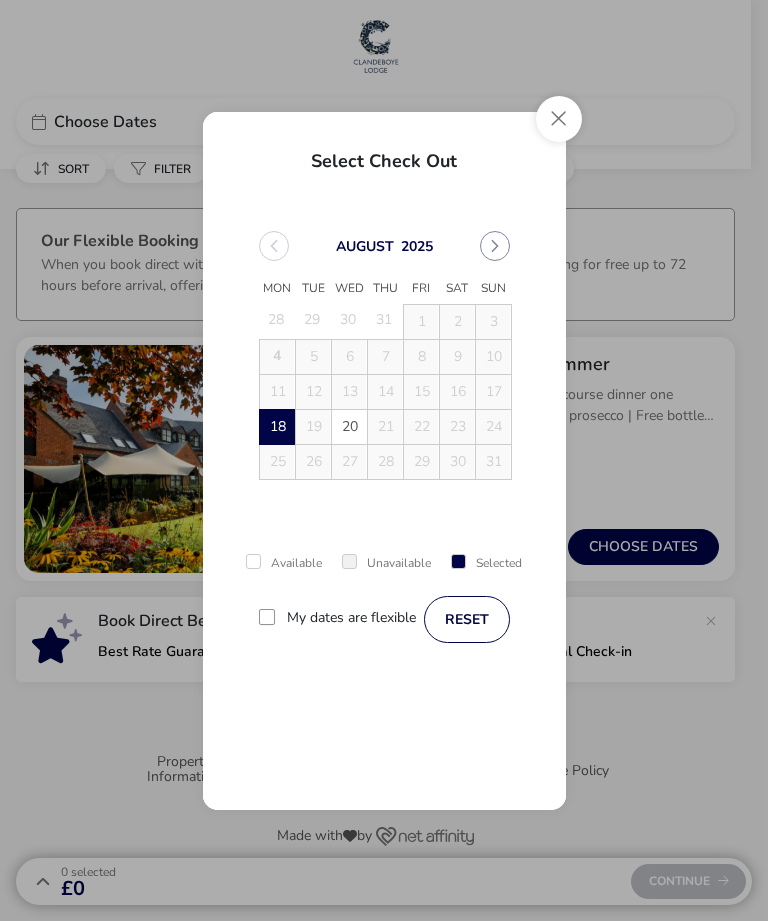 click at bounding box center (267, 617) 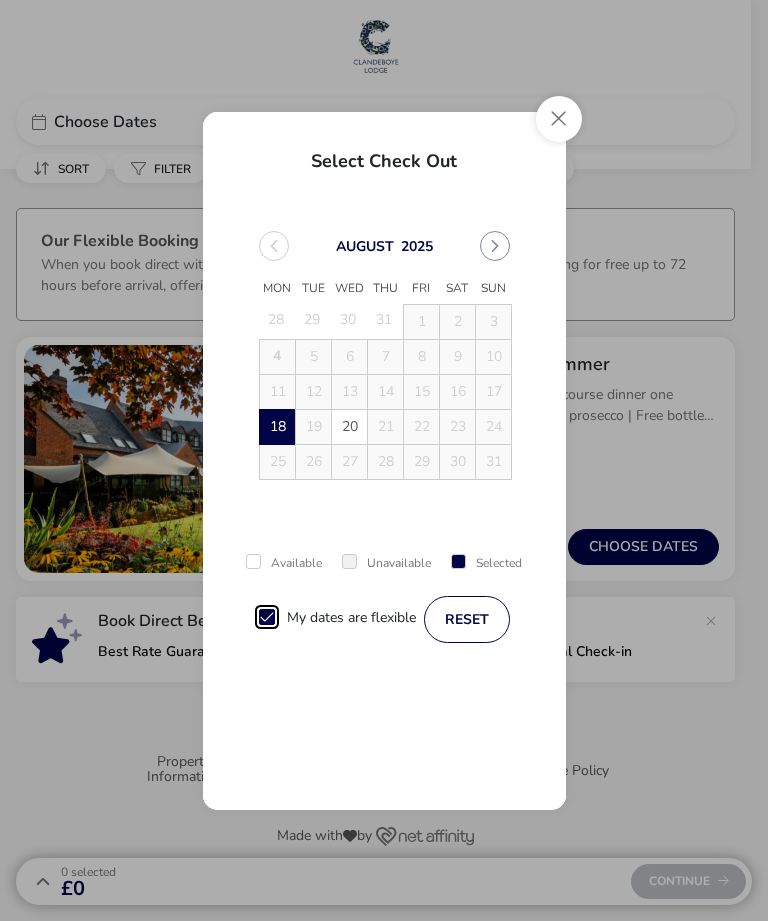 click at bounding box center [267, 617] 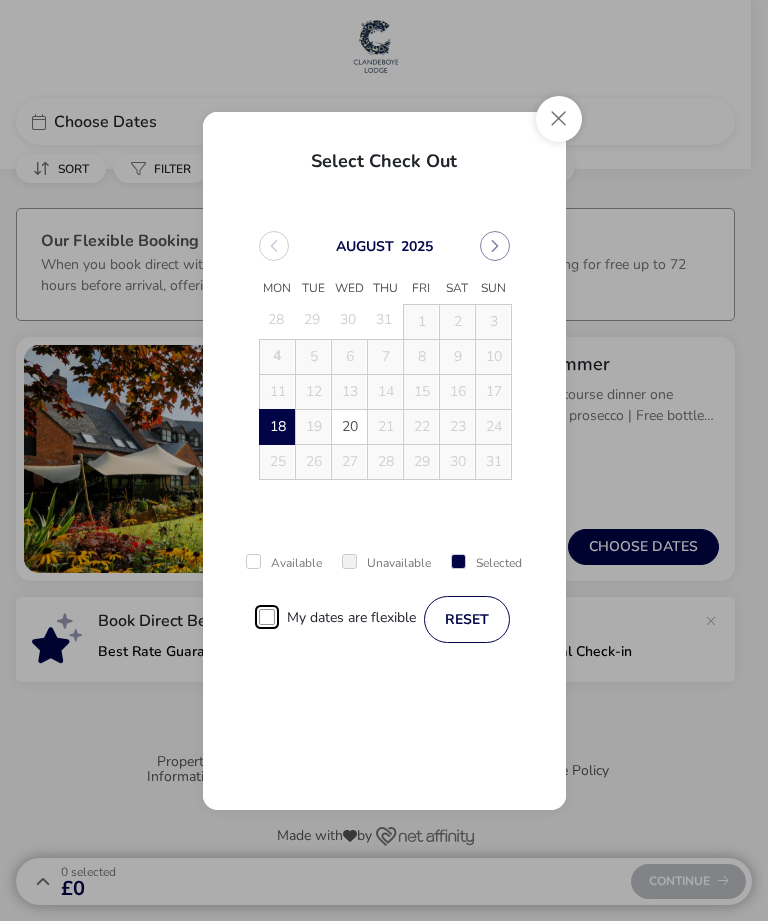 click at bounding box center [267, 617] 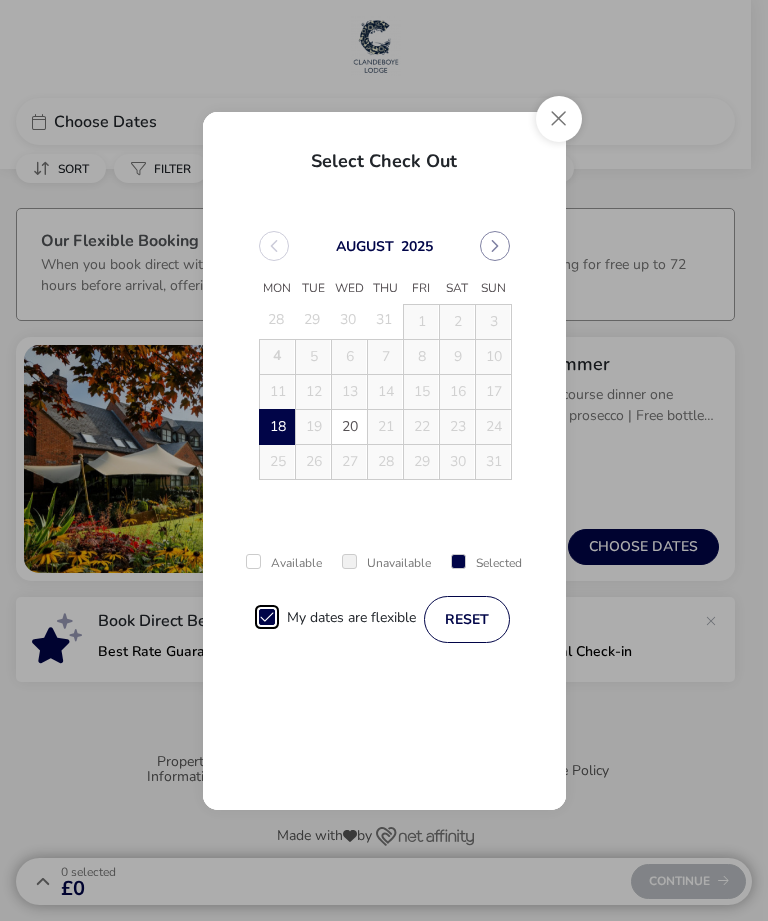 click at bounding box center [559, 119] 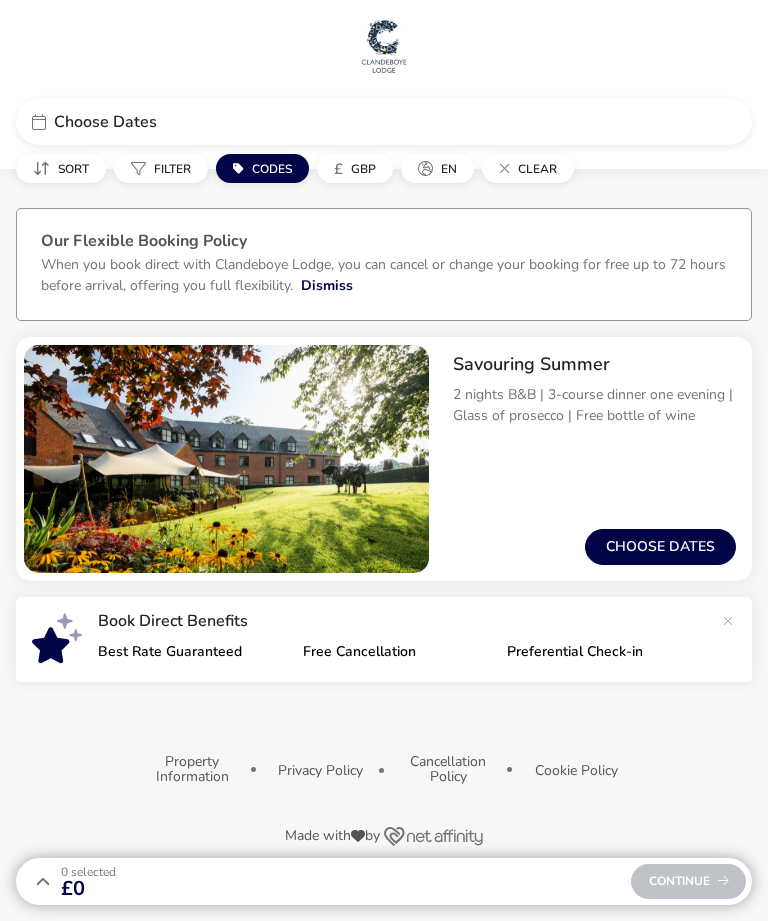 scroll, scrollTop: 2, scrollLeft: 0, axis: vertical 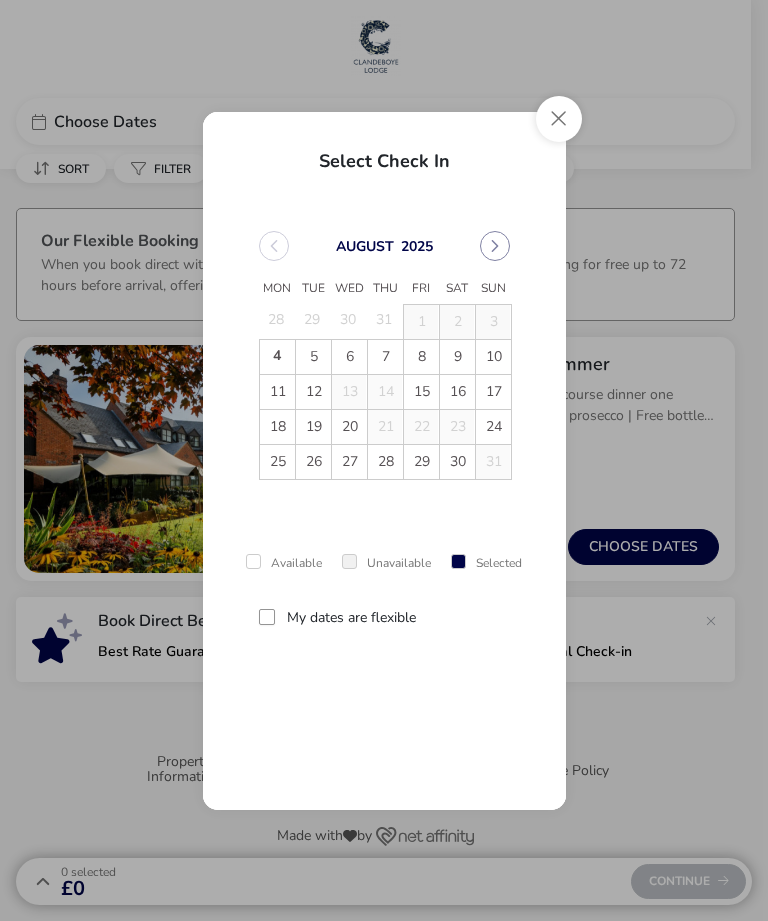 click on "25" at bounding box center (278, 463) 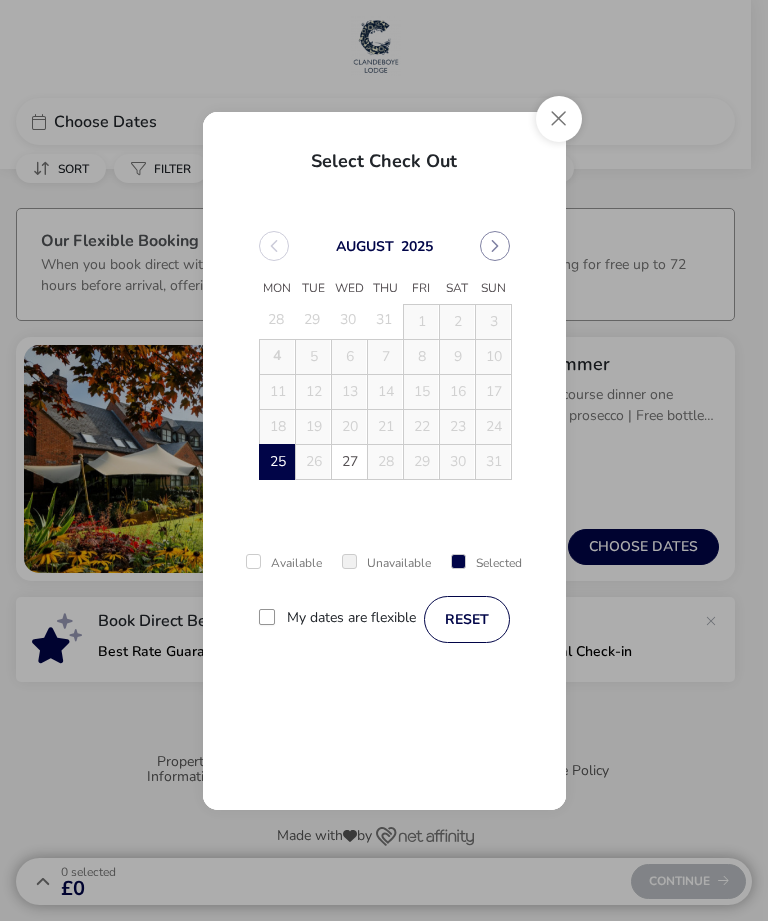 click at bounding box center (559, 119) 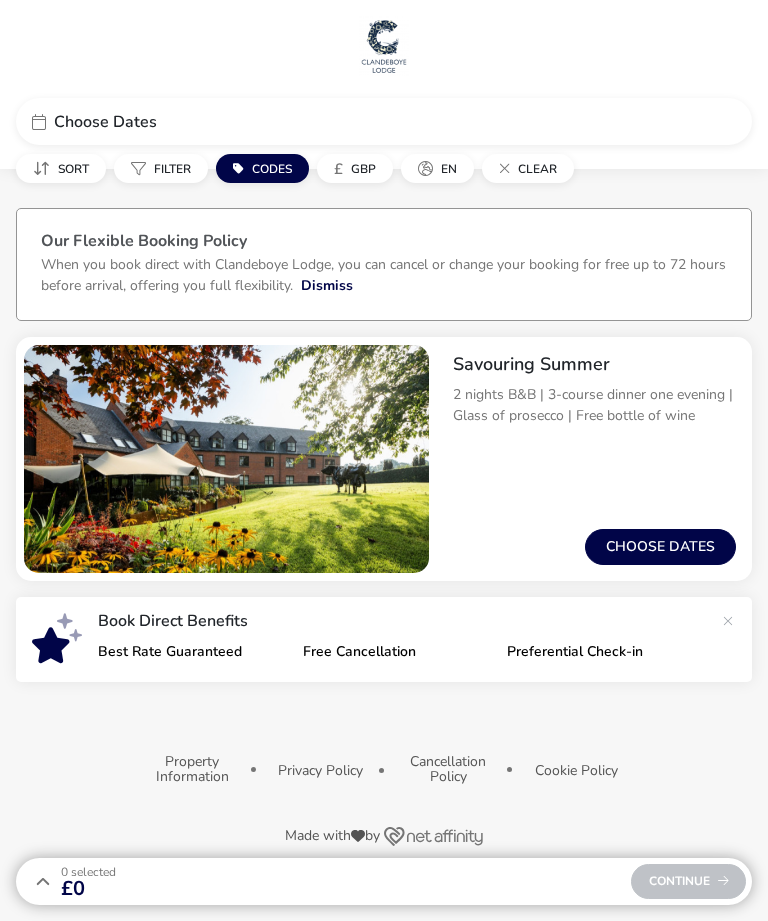 scroll, scrollTop: 0, scrollLeft: 0, axis: both 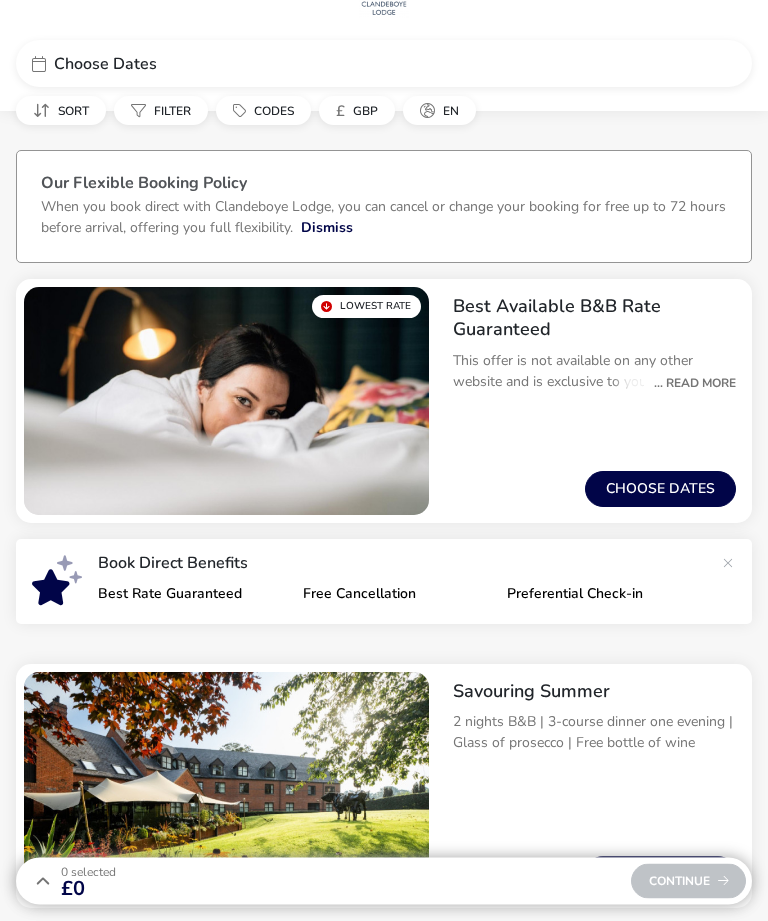 click on "Choose dates" at bounding box center (660, 490) 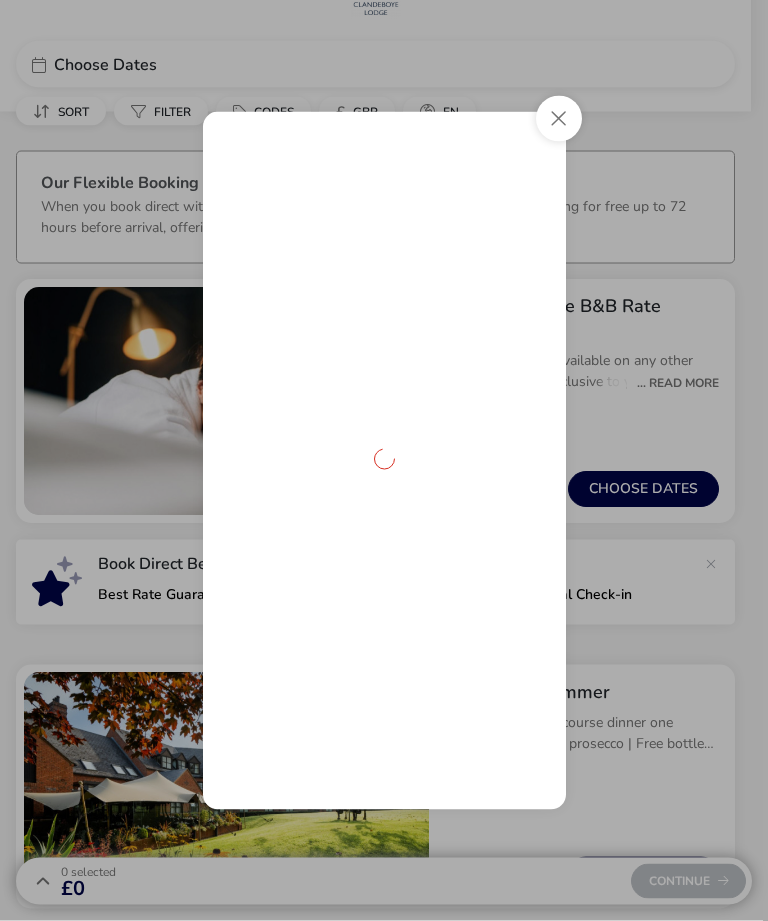 scroll, scrollTop: 58, scrollLeft: 0, axis: vertical 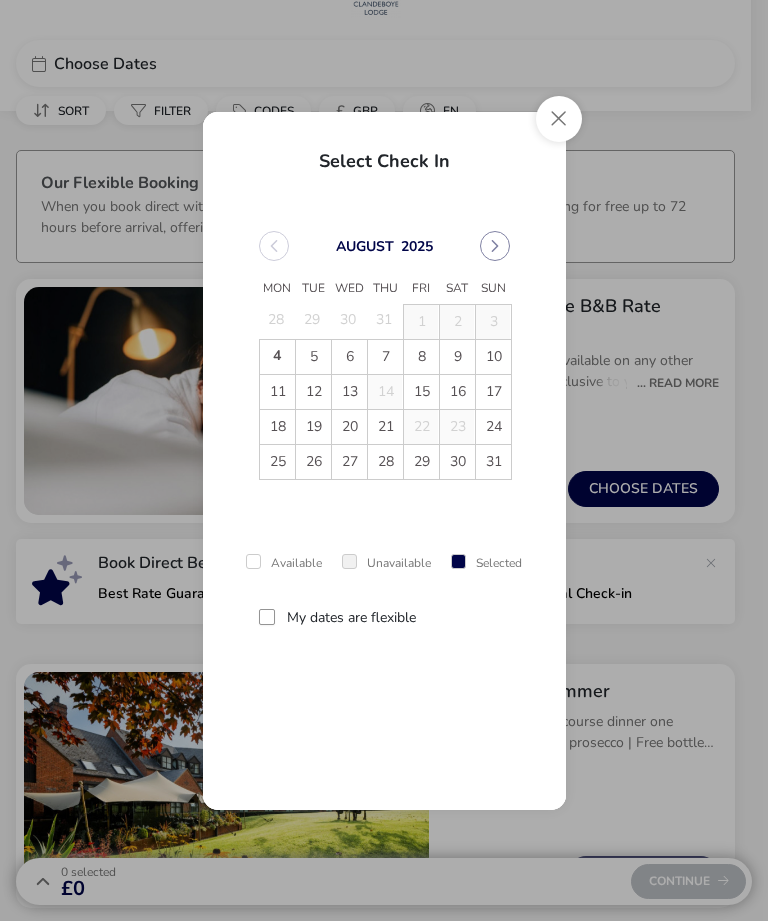 click on "18" at bounding box center (278, 428) 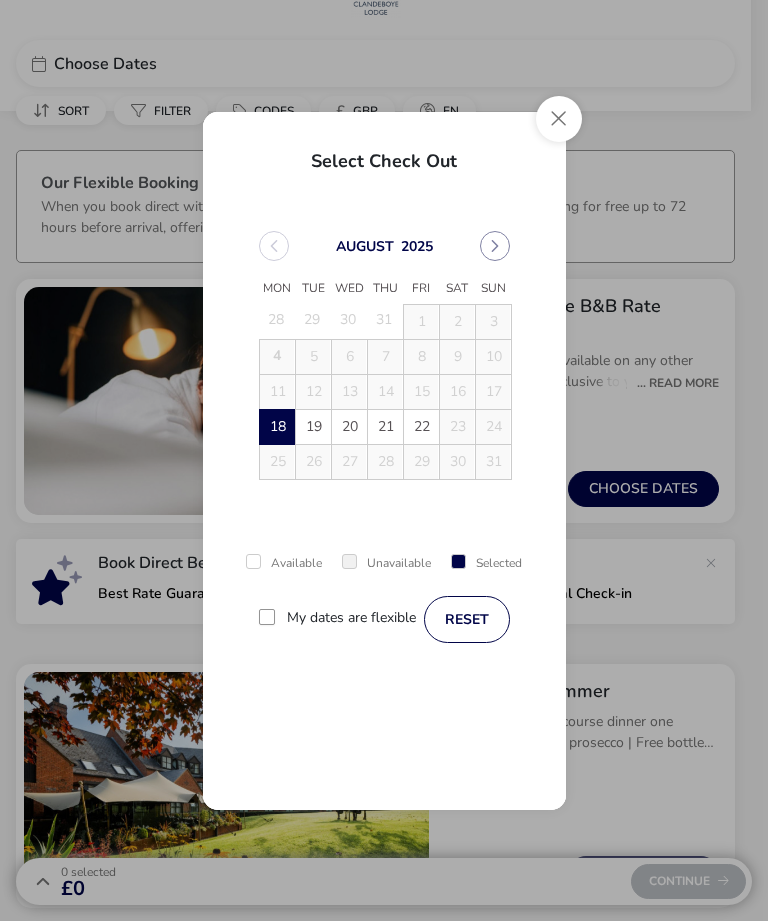click on "19" at bounding box center (314, 428) 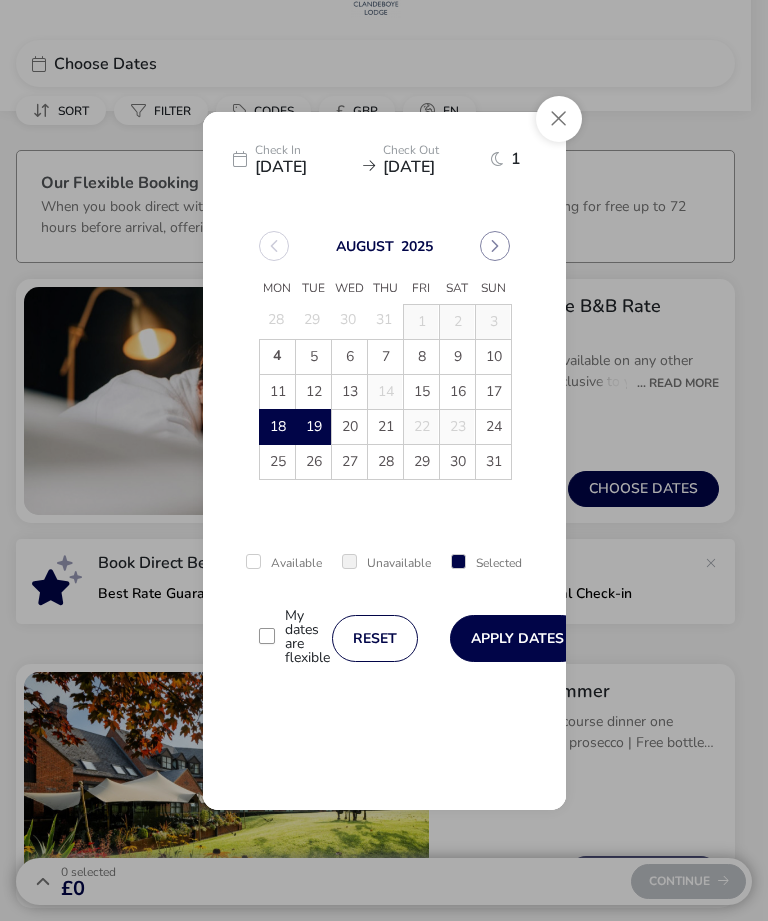 click on "20" at bounding box center (350, 428) 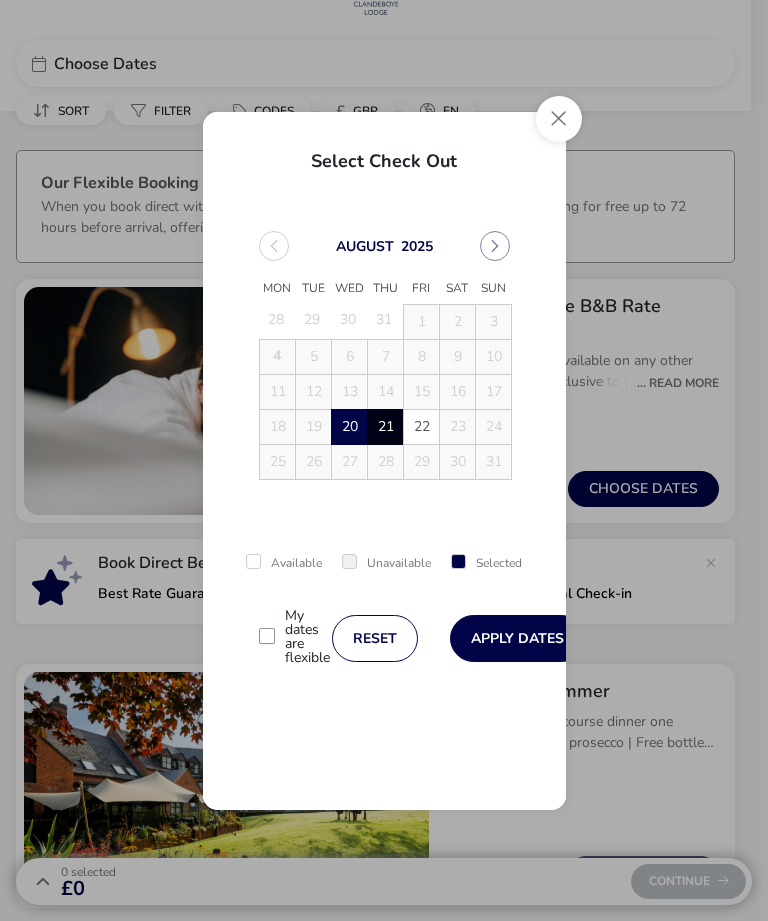 click on "21" at bounding box center [386, 428] 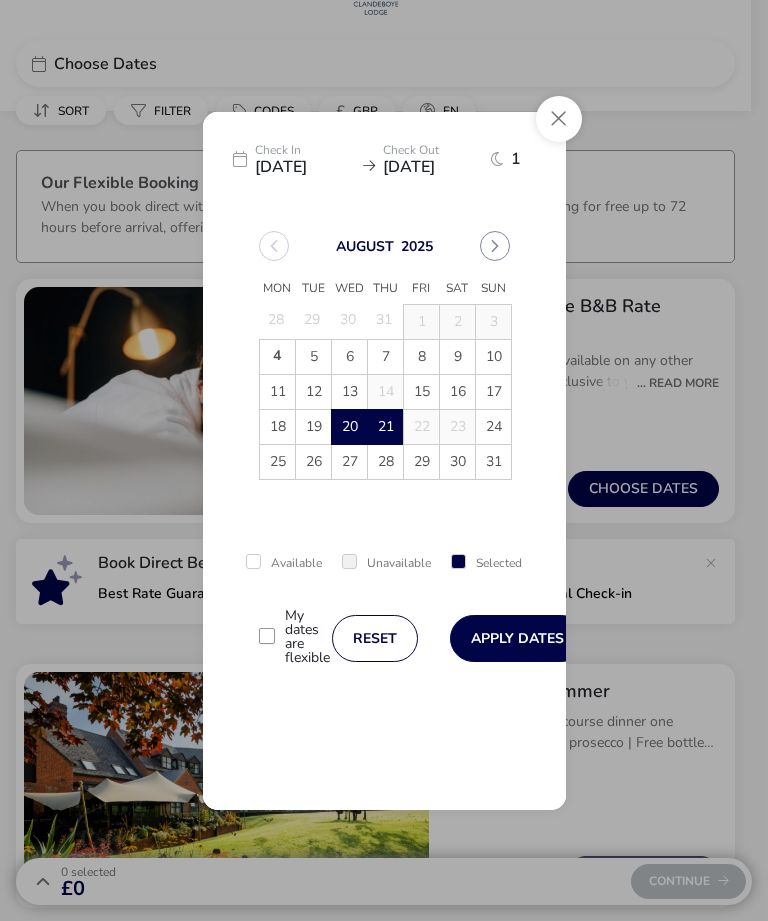 click on "18" at bounding box center [278, 428] 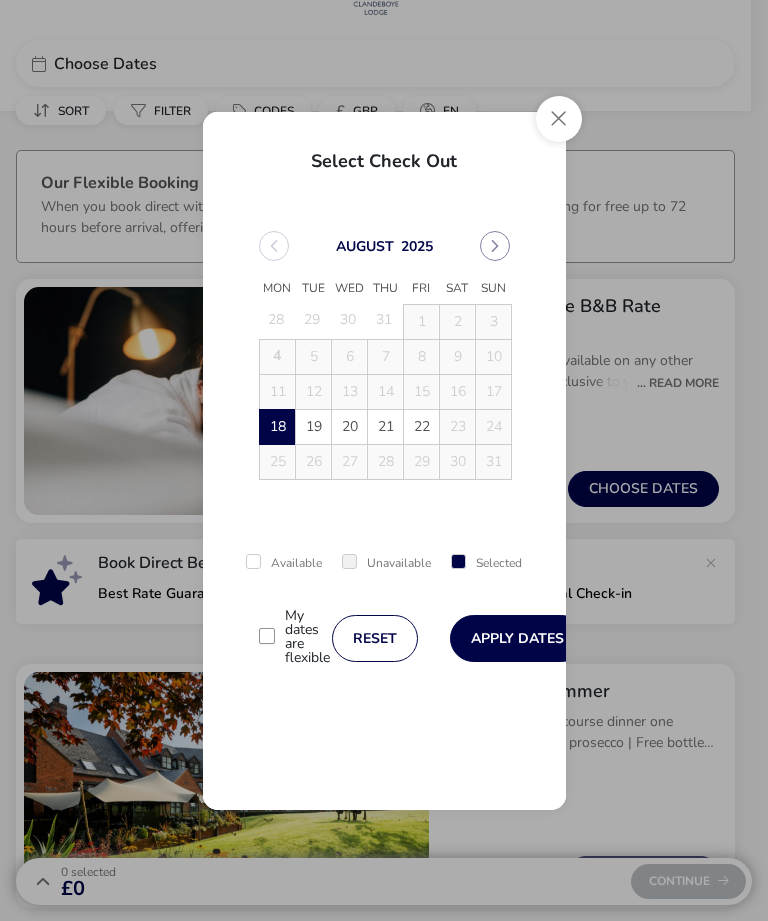 click on "21" at bounding box center [386, 428] 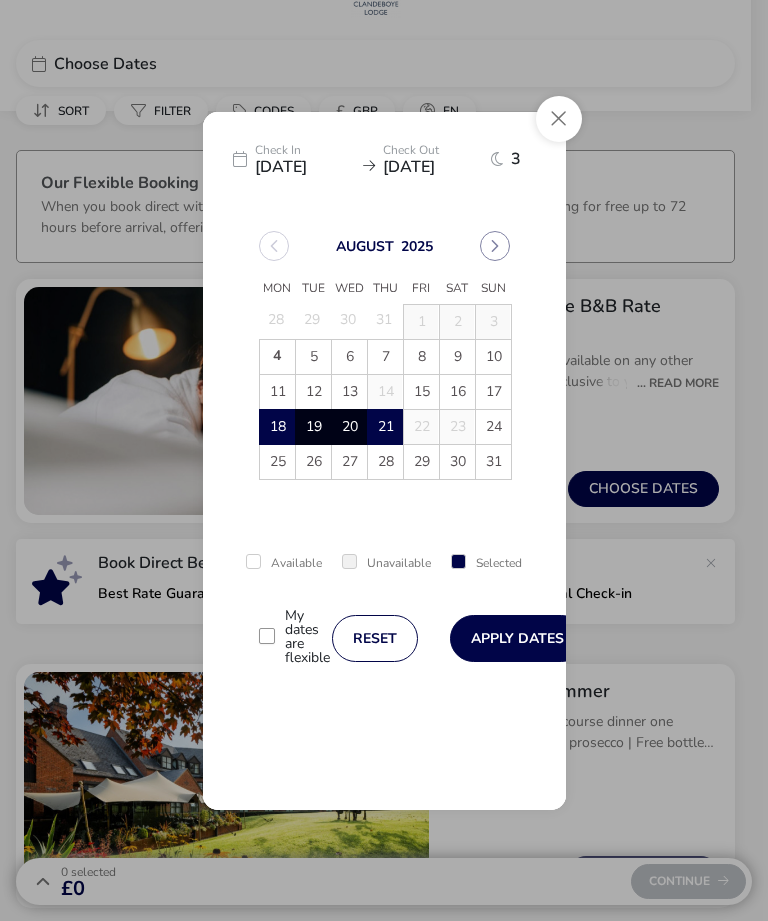 click on "Apply Dates" at bounding box center (517, 638) 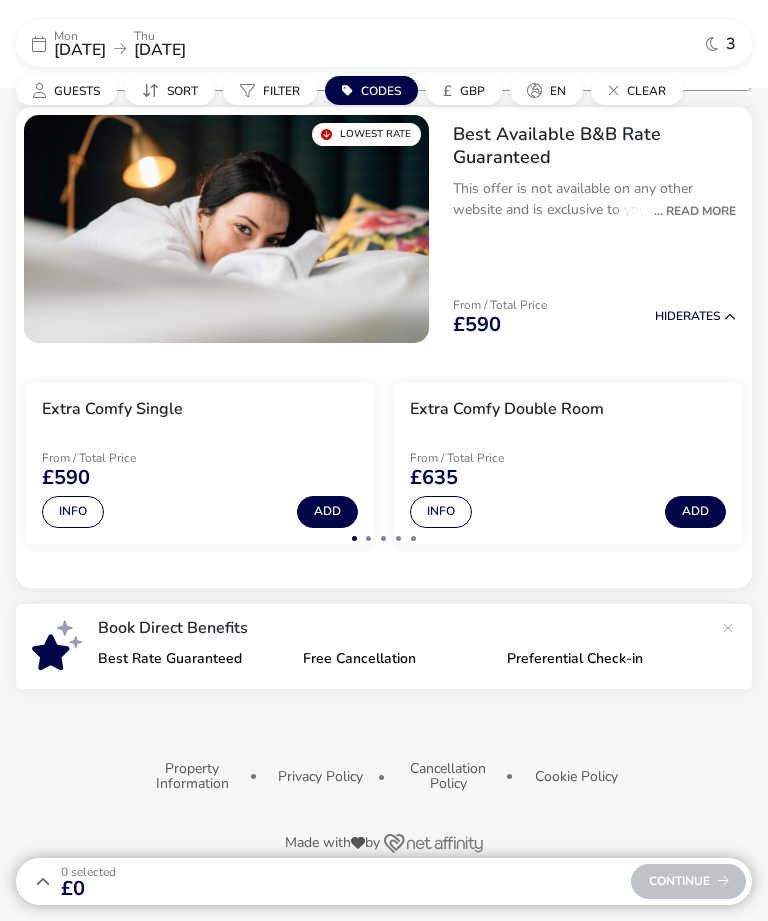 scroll, scrollTop: 124, scrollLeft: 0, axis: vertical 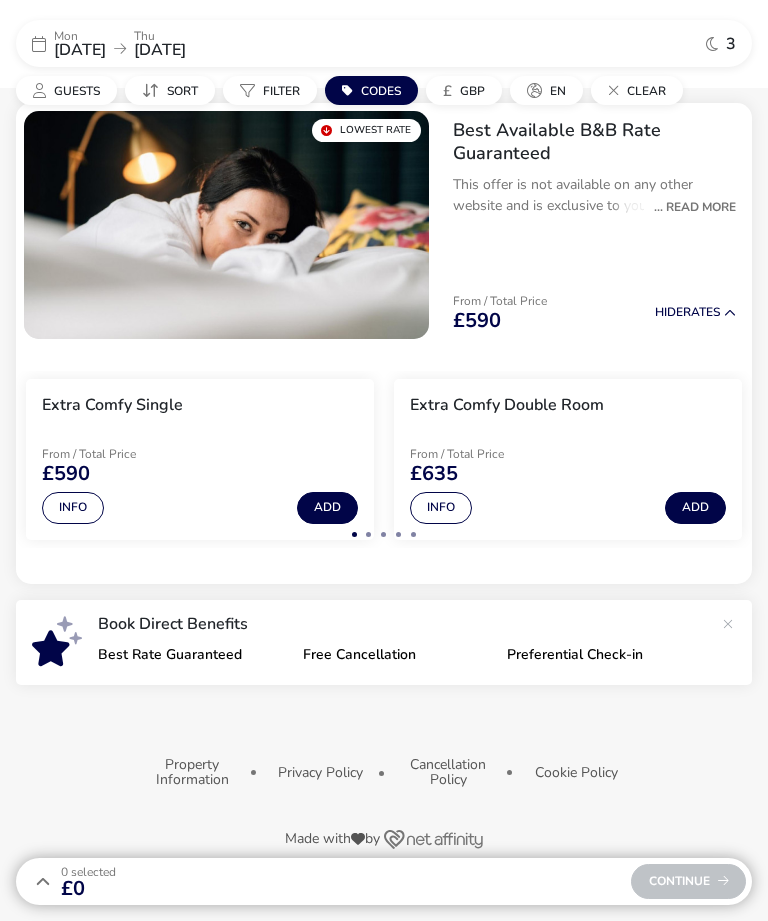 click on "Add" at bounding box center (695, 508) 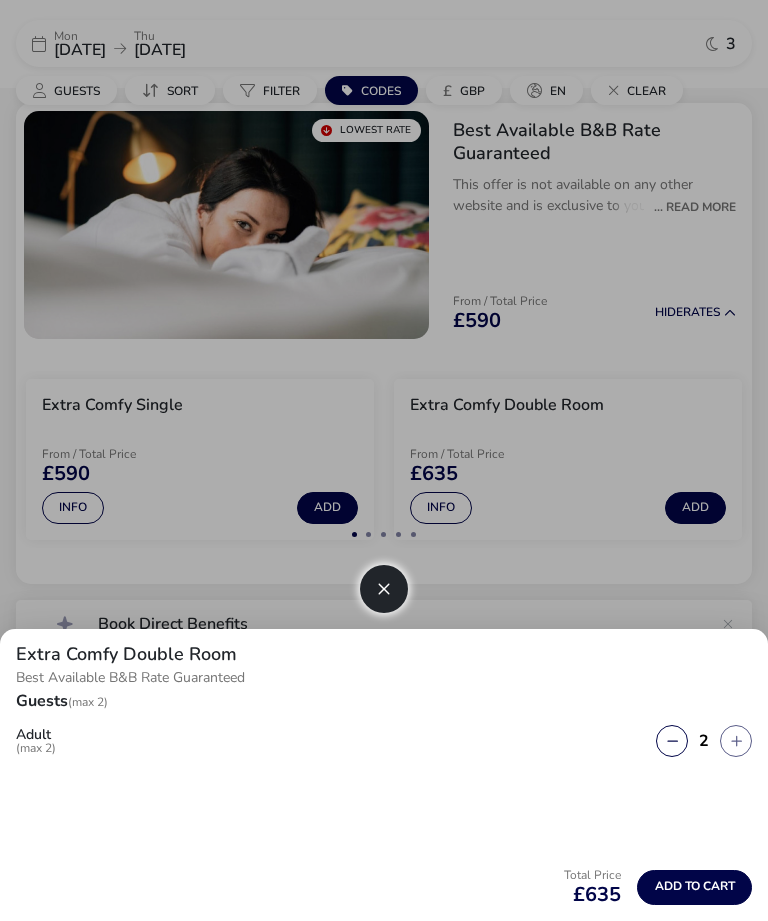 click on "Add to cart" at bounding box center (695, 886) 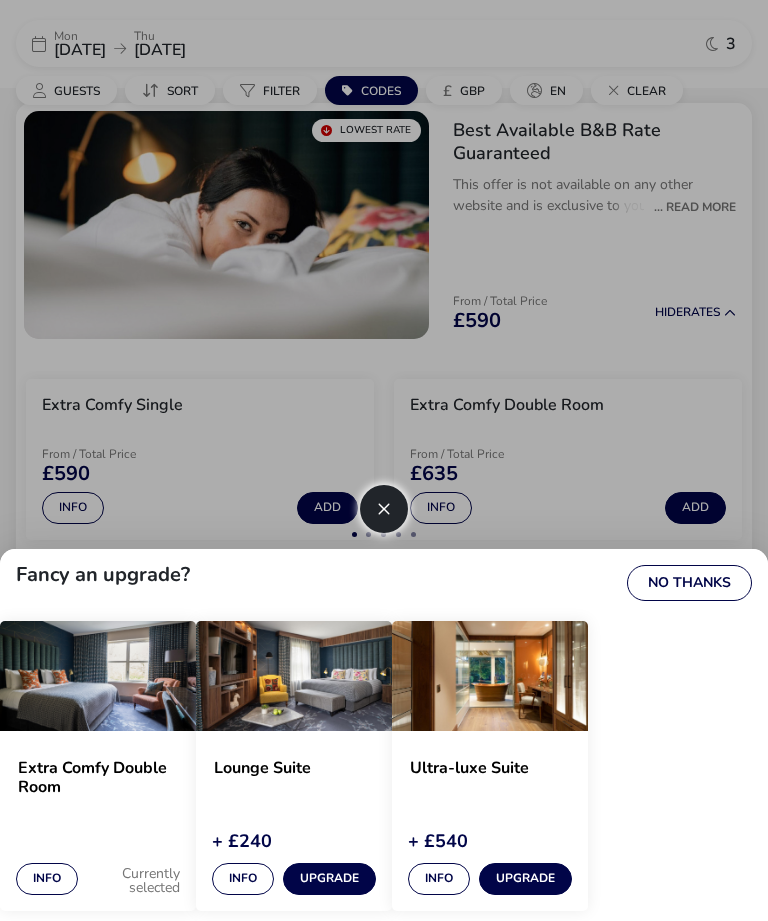 click at bounding box center [98, 676] 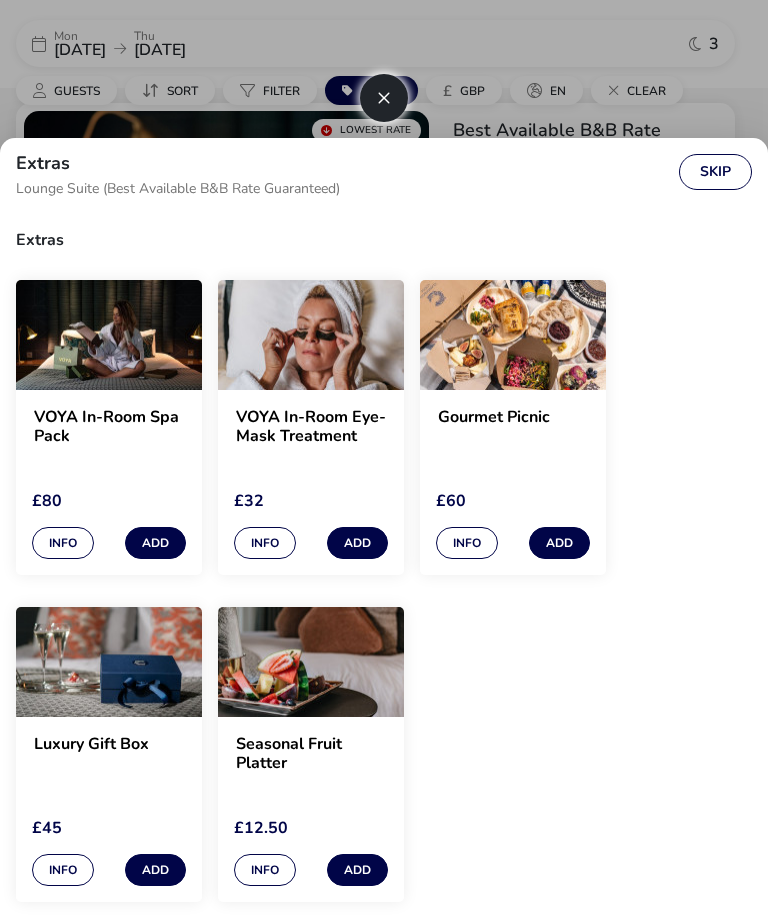 click on "Skip" at bounding box center [715, 172] 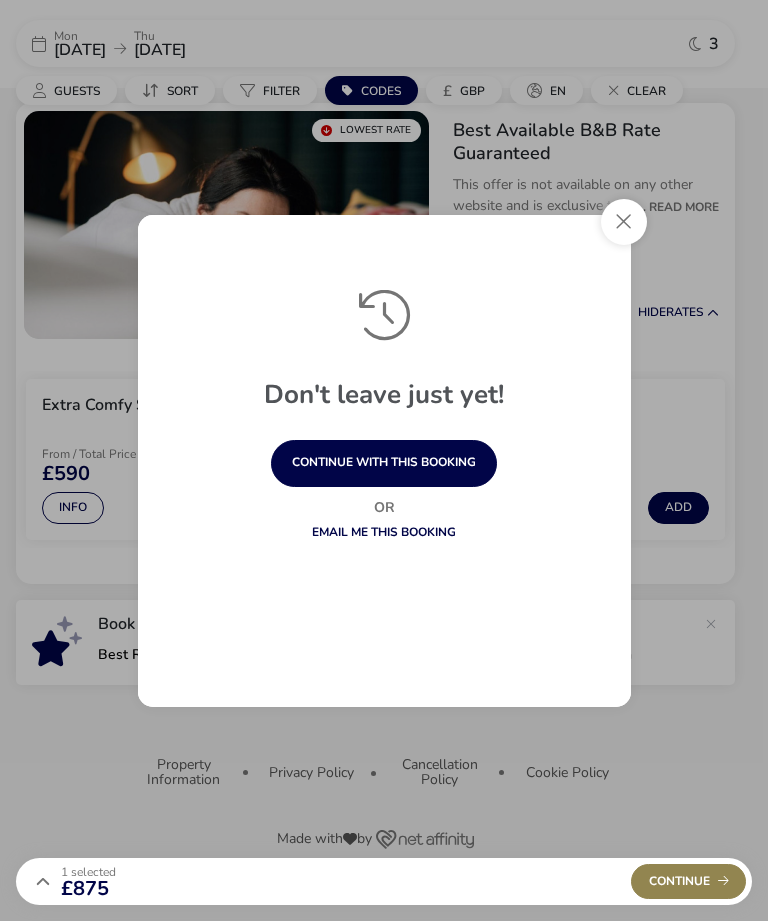click on "continue with this booking" at bounding box center [384, 463] 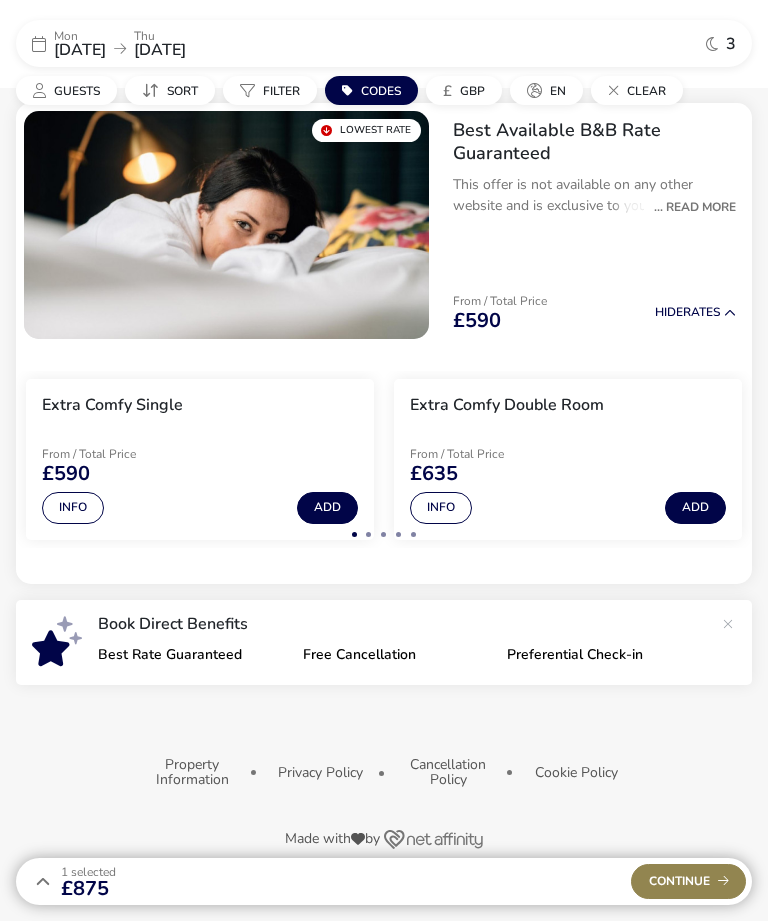 click on "Info" at bounding box center [441, 508] 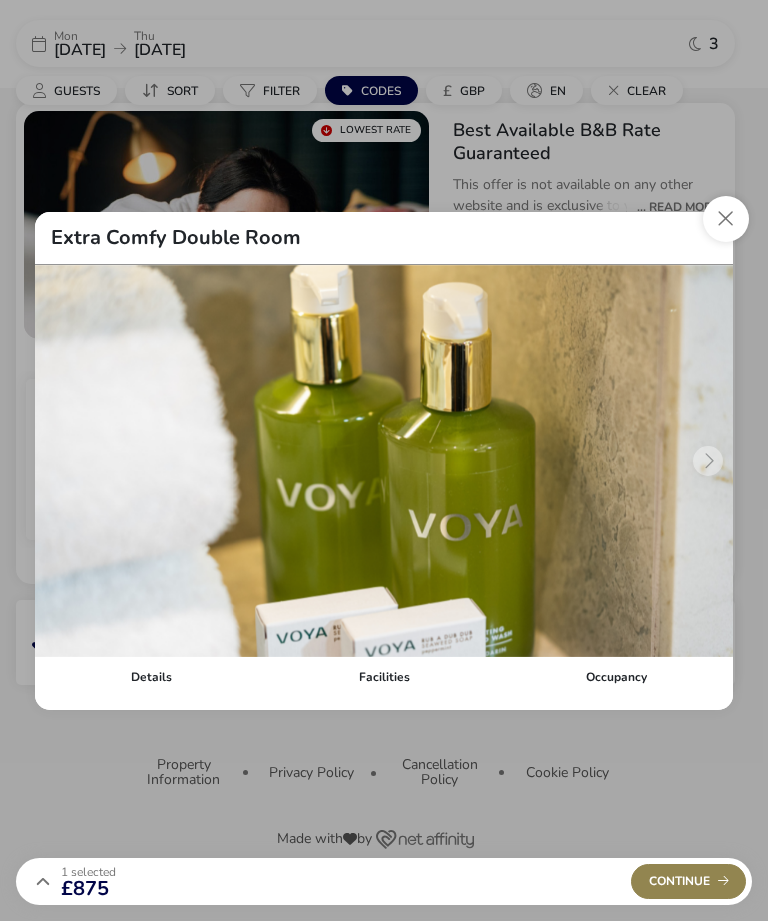 click at bounding box center [384, 461] 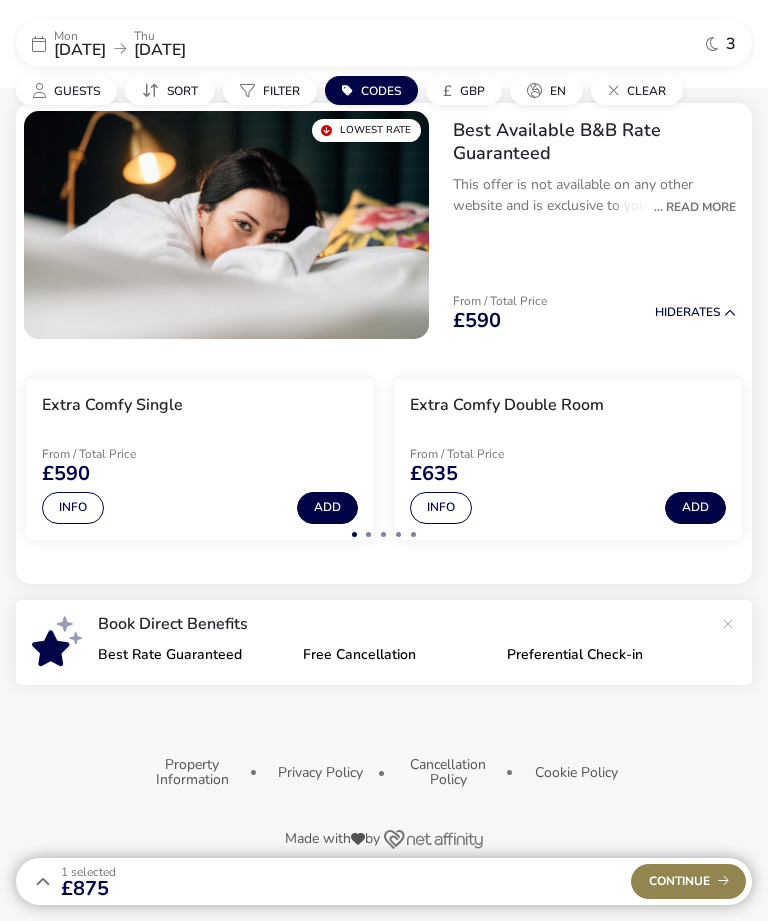 click on "Preferential Check-in" 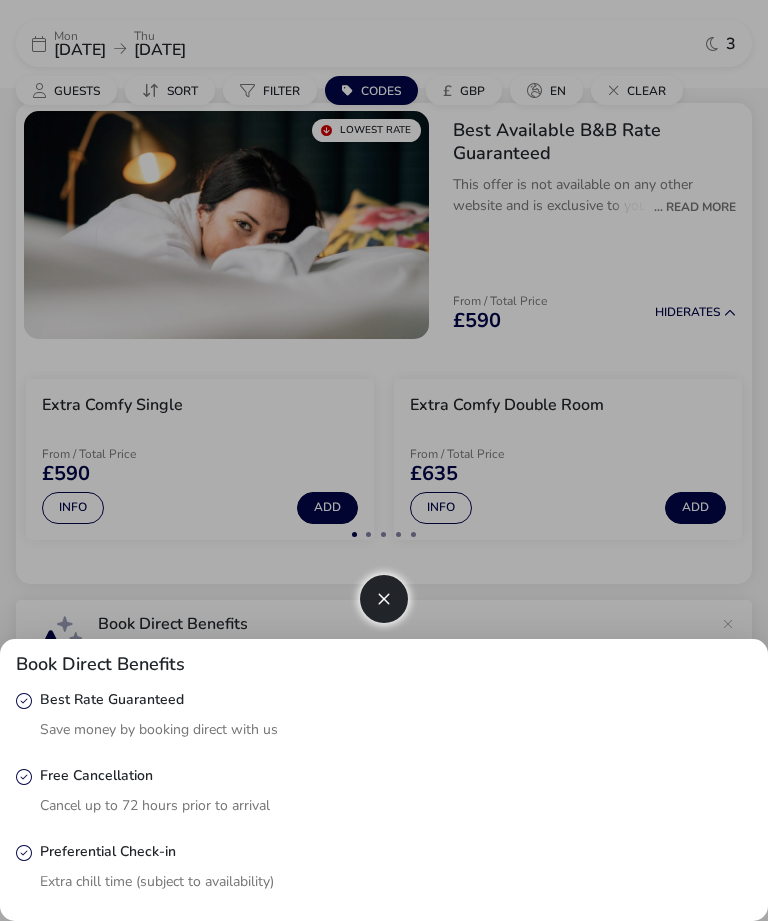 click at bounding box center (384, 599) 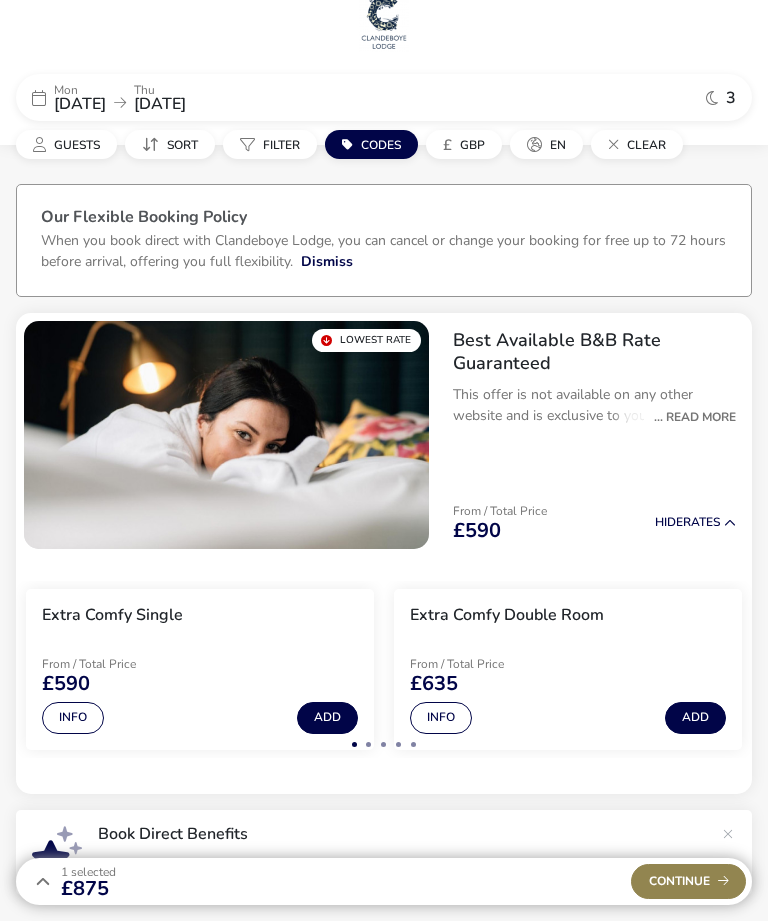 scroll, scrollTop: 0, scrollLeft: 0, axis: both 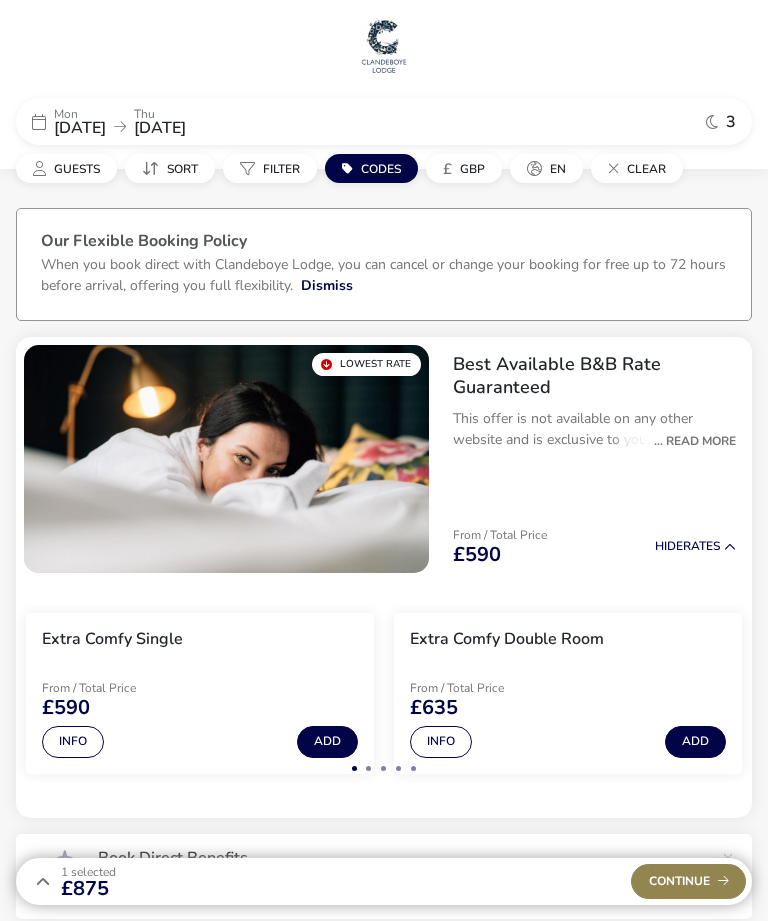 click on "Dismiss" at bounding box center [327, 285] 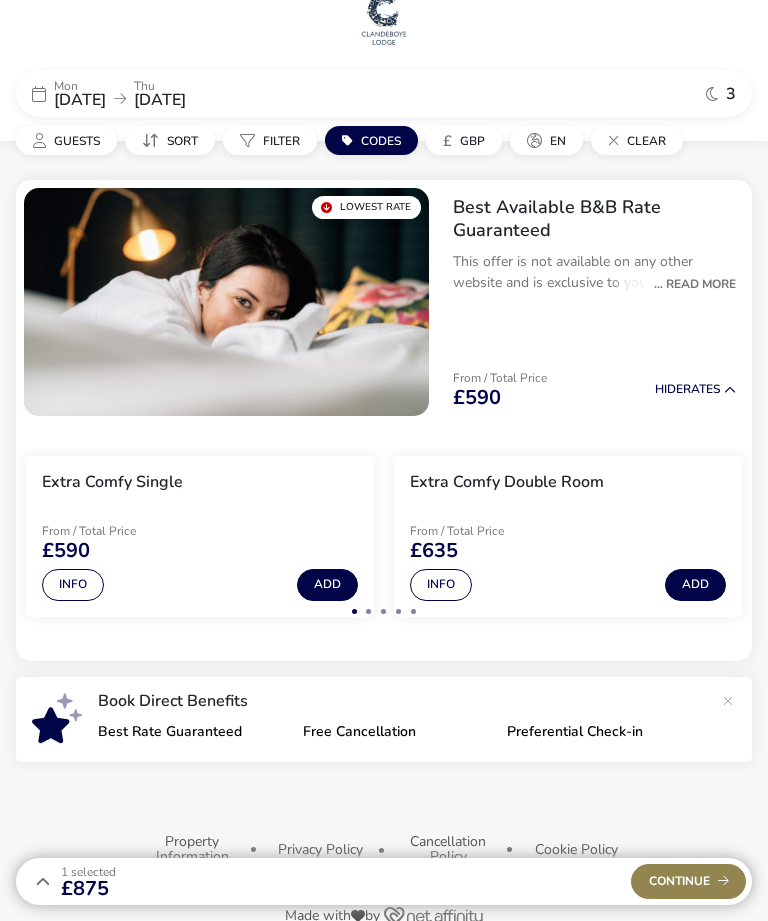 scroll, scrollTop: 41, scrollLeft: 0, axis: vertical 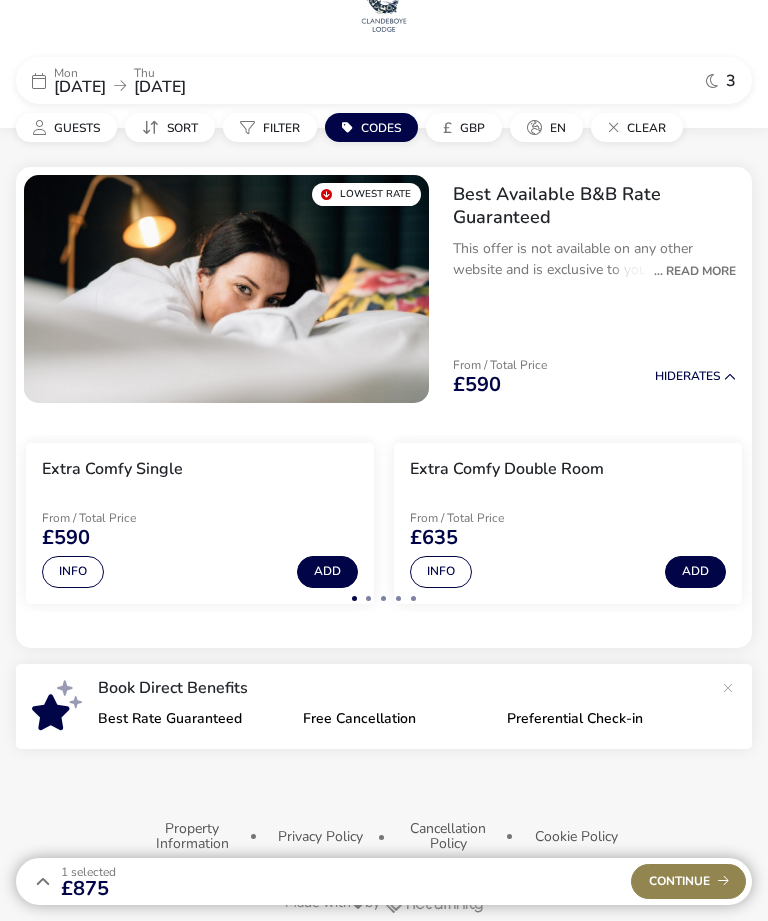 click on "Continue" at bounding box center (689, 881) 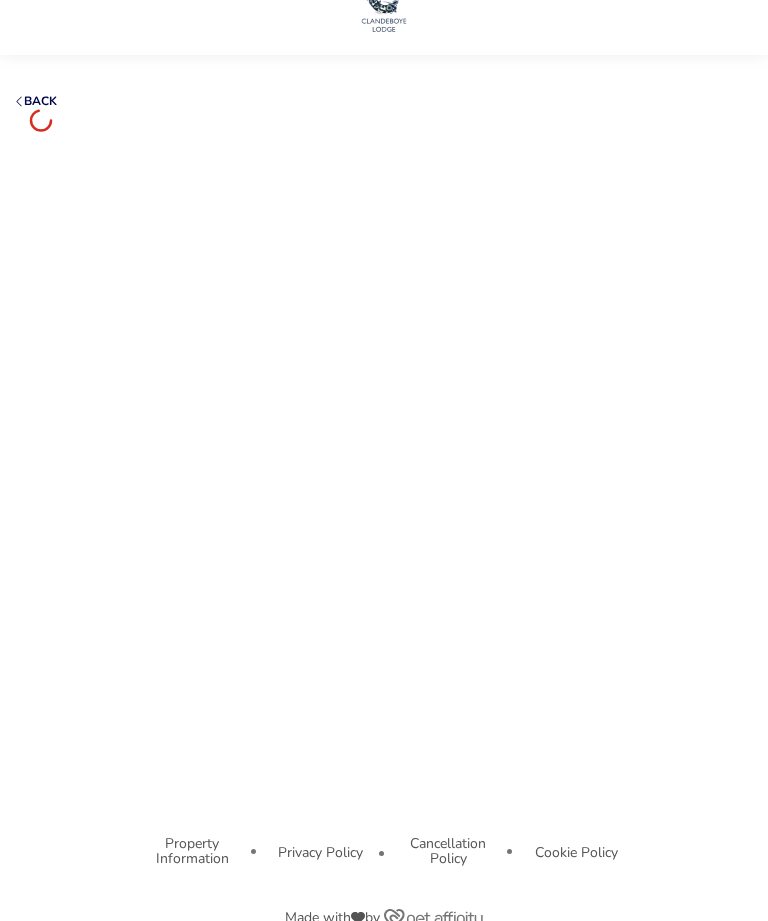 scroll, scrollTop: 0, scrollLeft: 0, axis: both 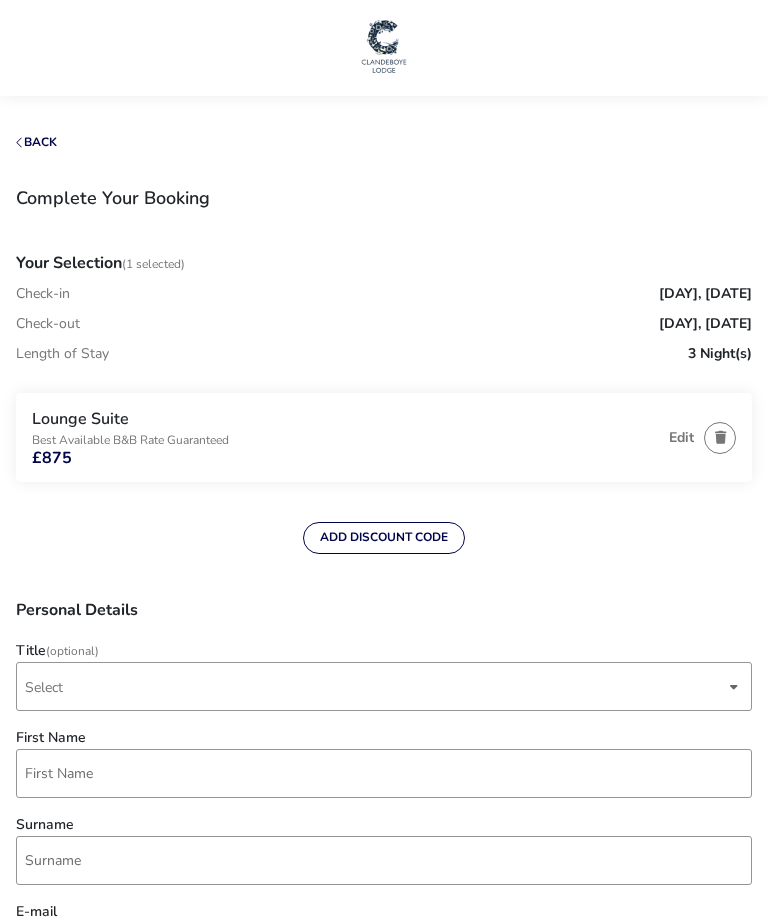 click at bounding box center [20, 143] 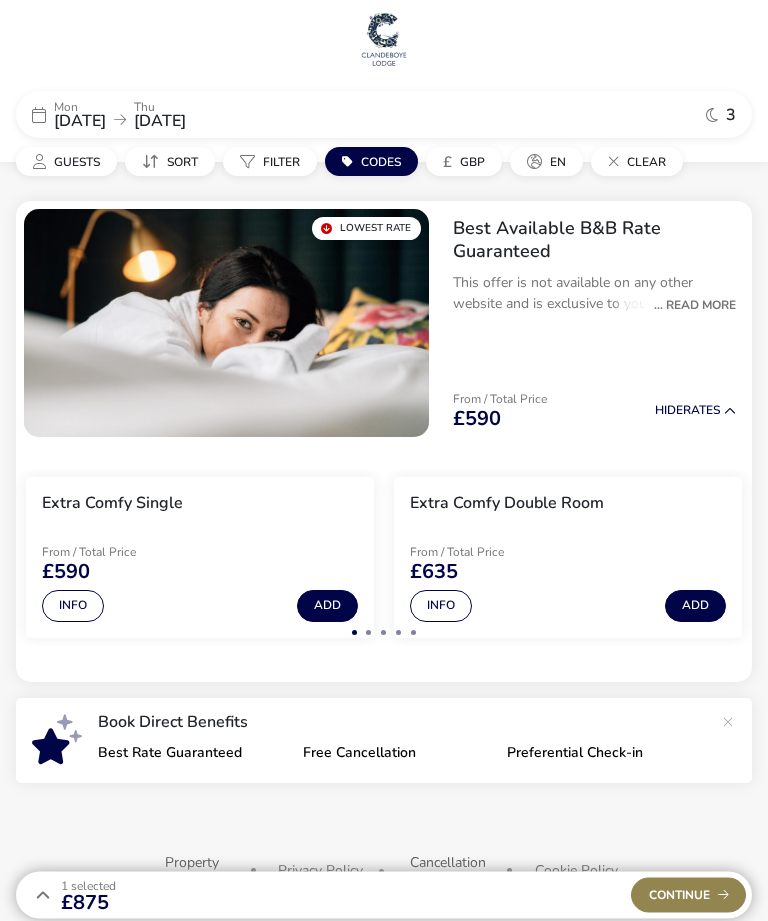 scroll, scrollTop: 0, scrollLeft: 0, axis: both 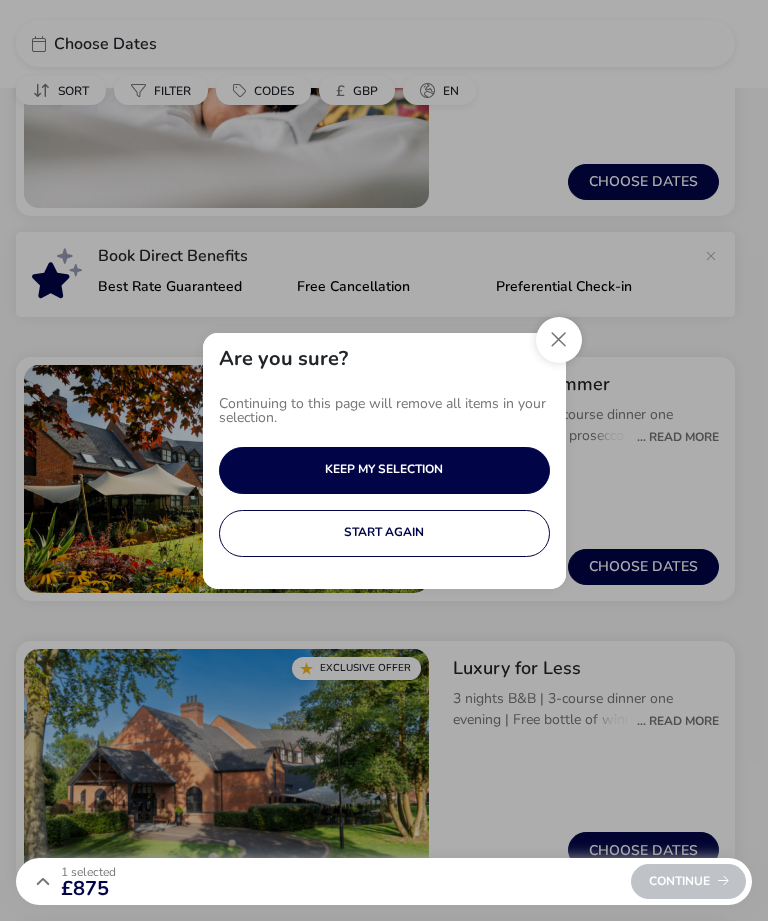 click on "START AGAIN" at bounding box center [384, 533] 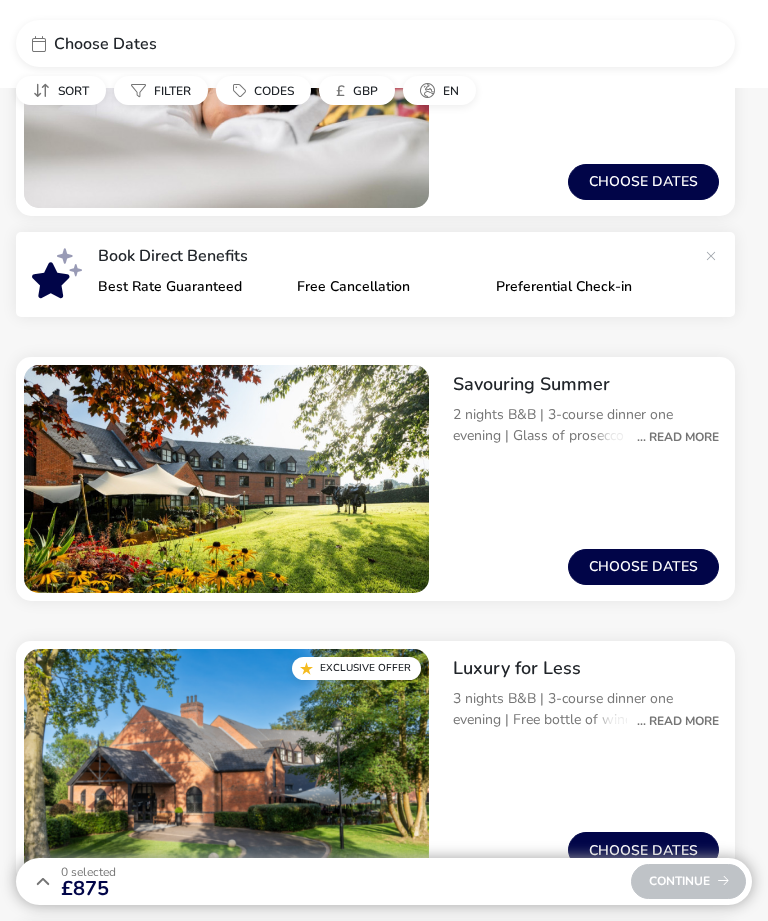 scroll, scrollTop: 0, scrollLeft: 0, axis: both 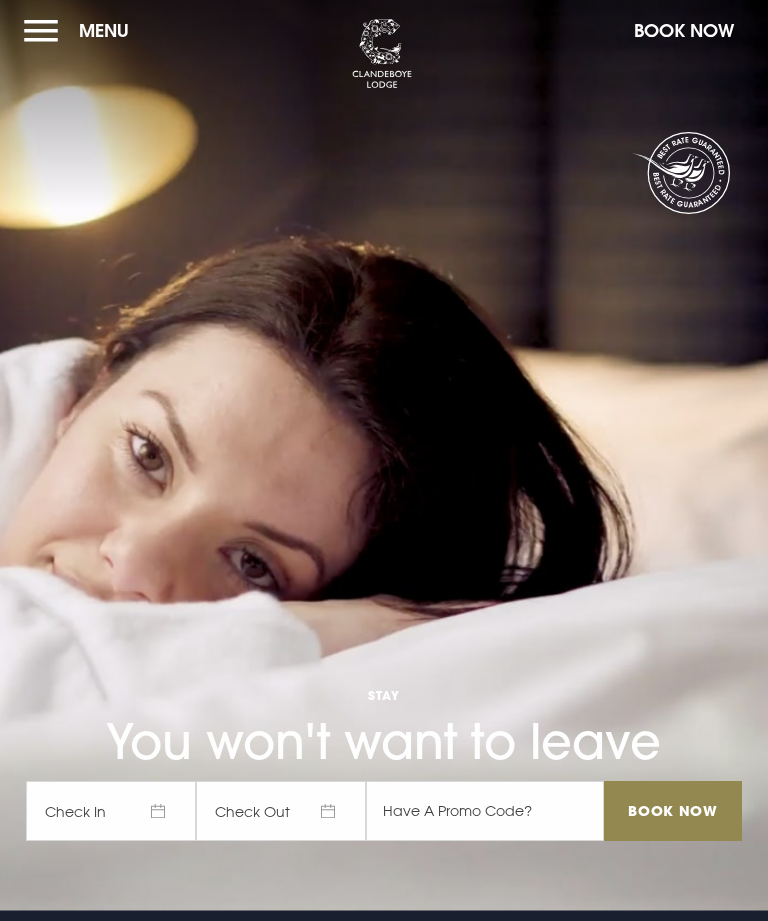 click on "Menu" at bounding box center [81, 30] 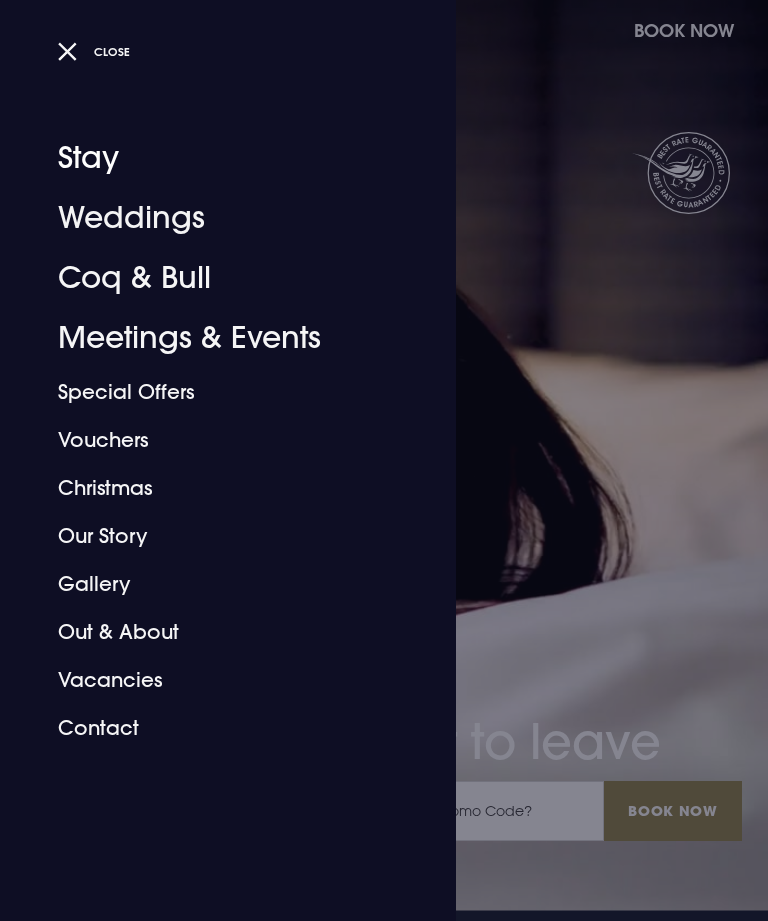click on "Stay" at bounding box center [216, 158] 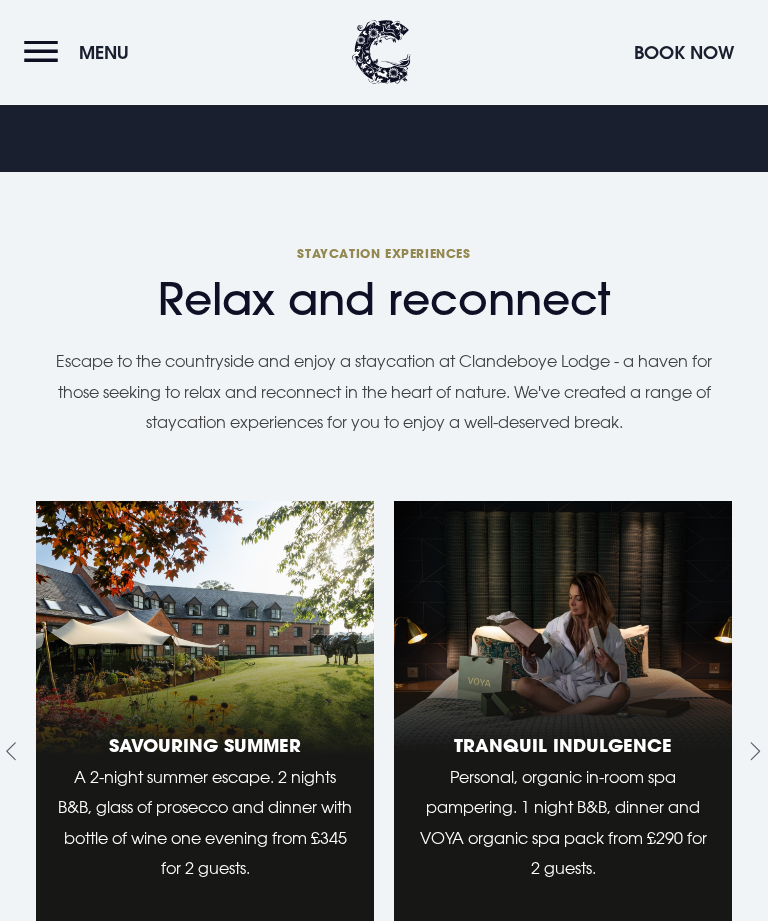 scroll, scrollTop: 1735, scrollLeft: 0, axis: vertical 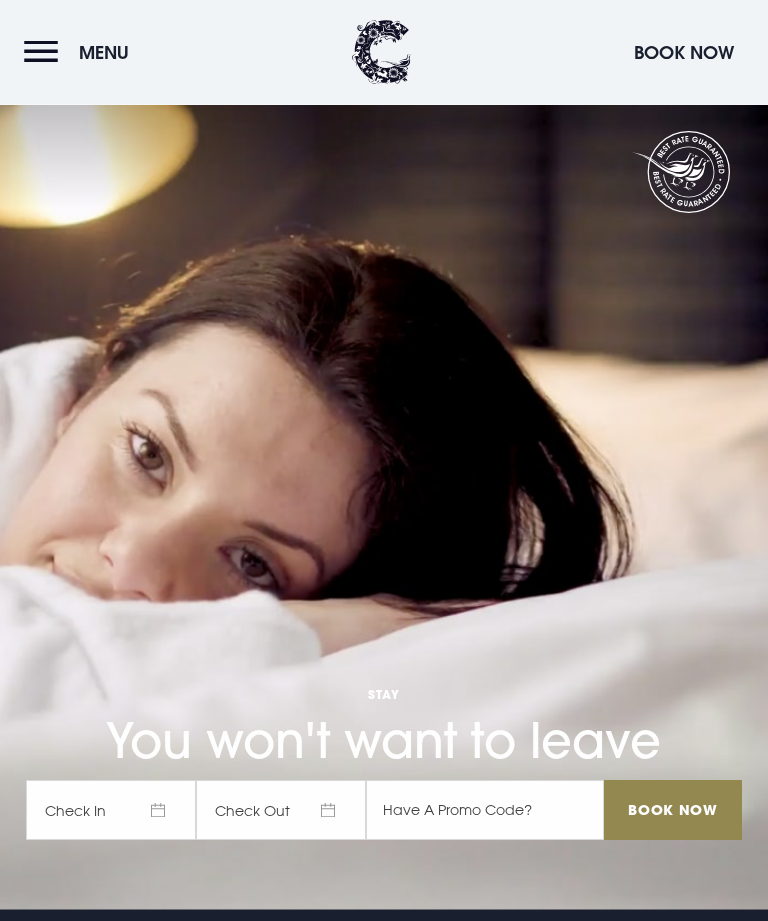 click at bounding box center [733, 7185] 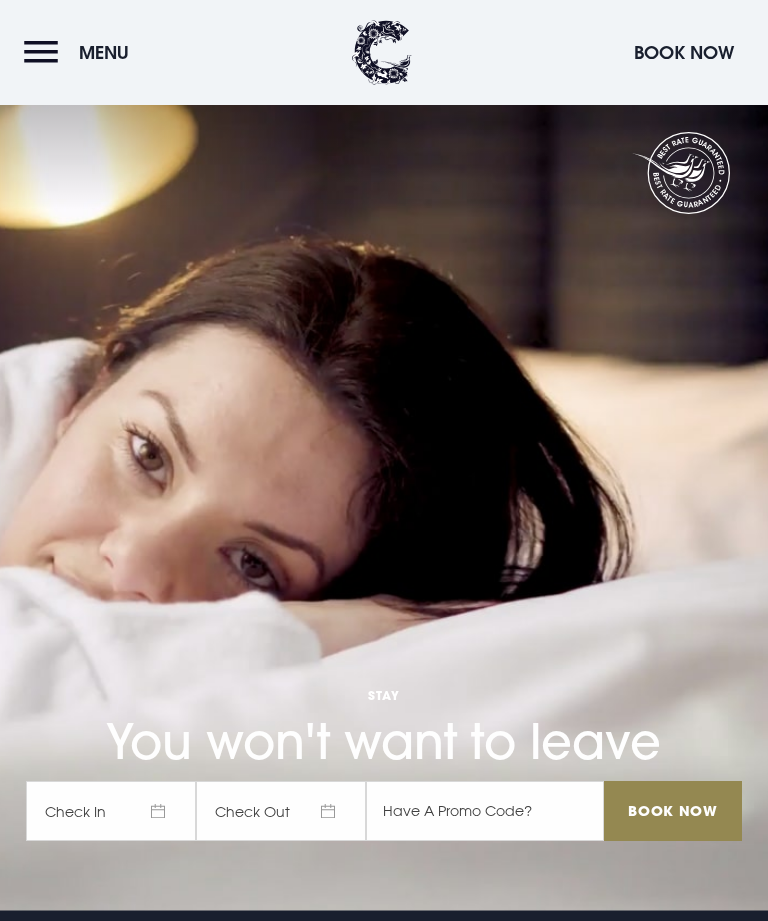 click at bounding box center (733, 7185) 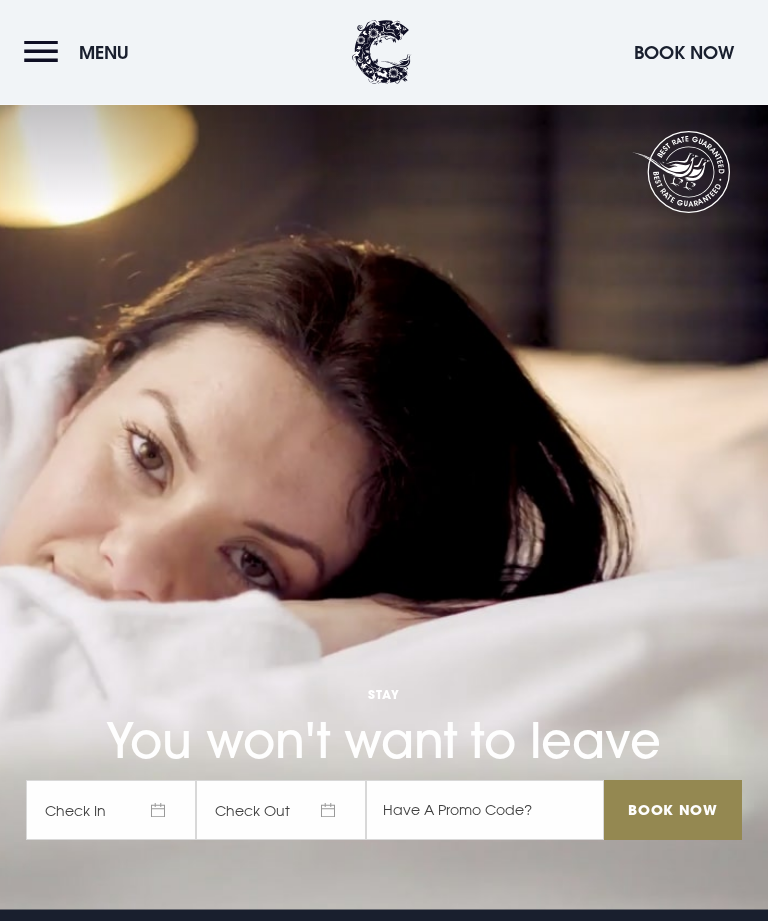 scroll, scrollTop: 6855, scrollLeft: 0, axis: vertical 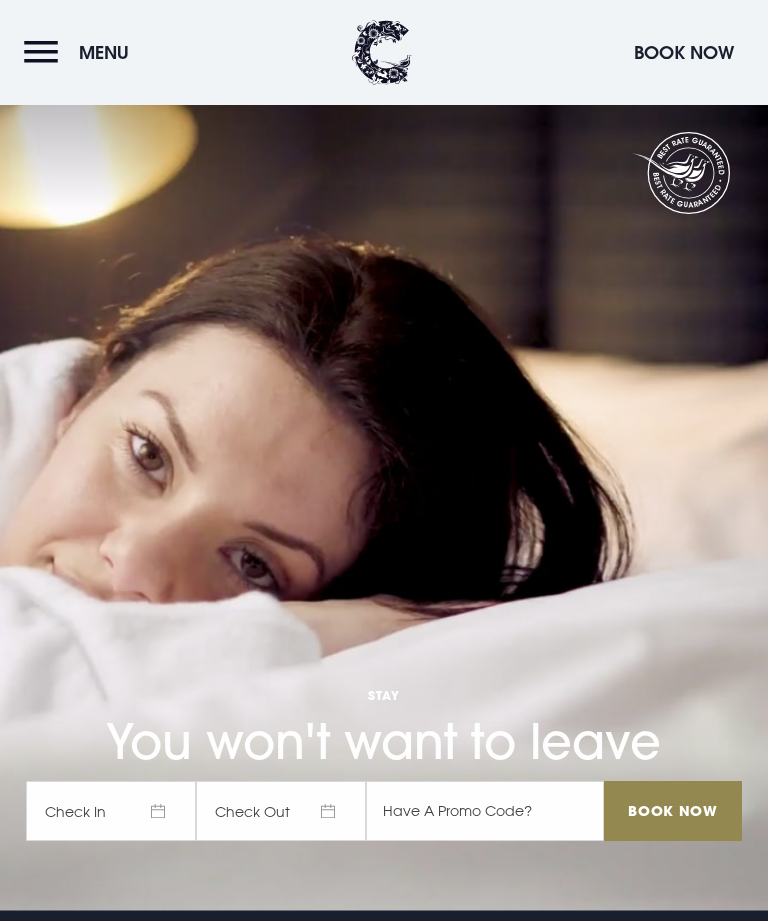 click at bounding box center [733, 7185] 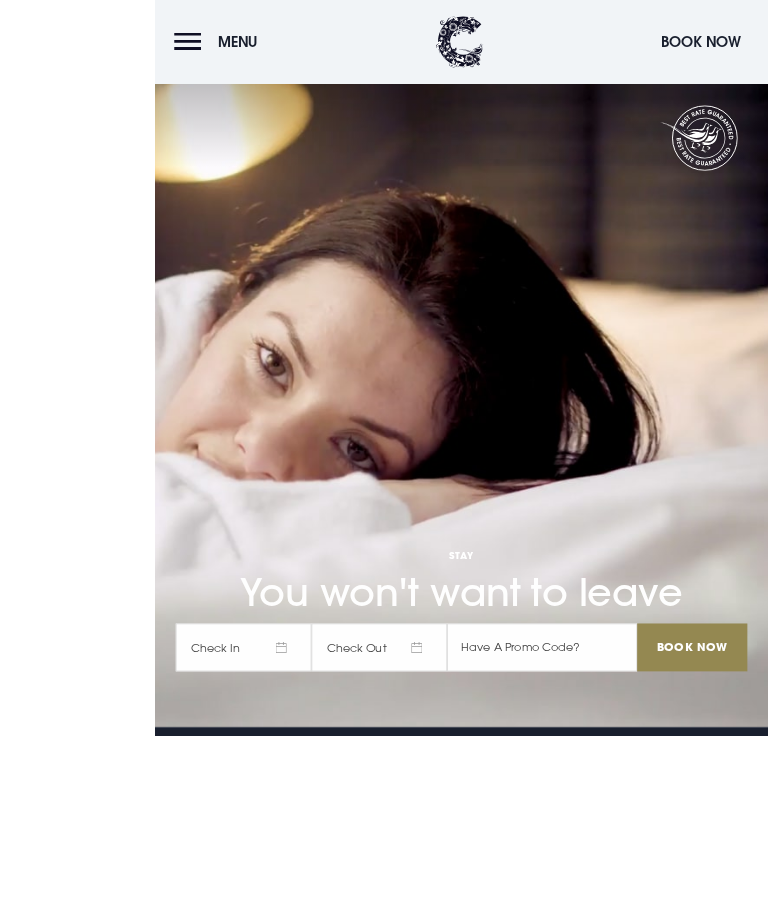 scroll, scrollTop: 6696, scrollLeft: 0, axis: vertical 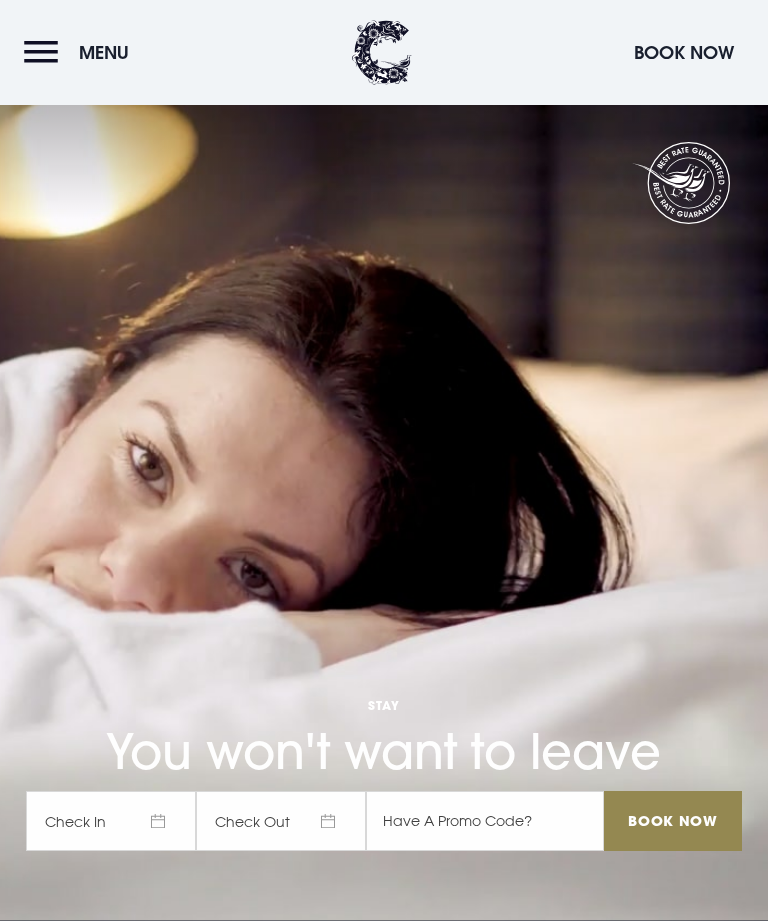 click on "Menu" at bounding box center (81, 52) 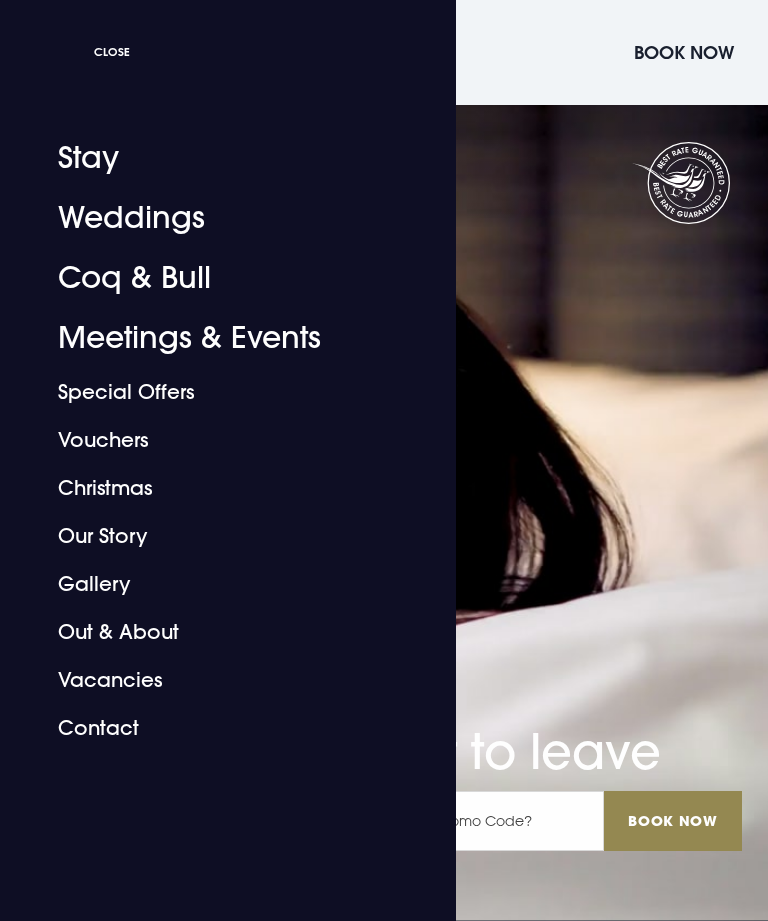 scroll, scrollTop: 0, scrollLeft: 0, axis: both 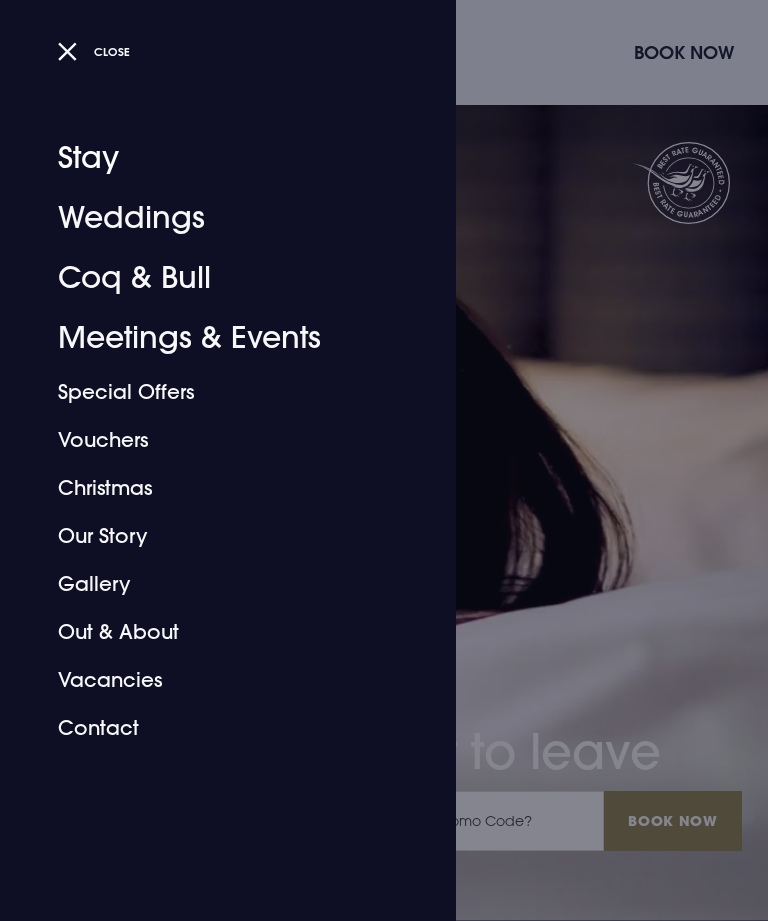 click on "Stay" at bounding box center (216, 158) 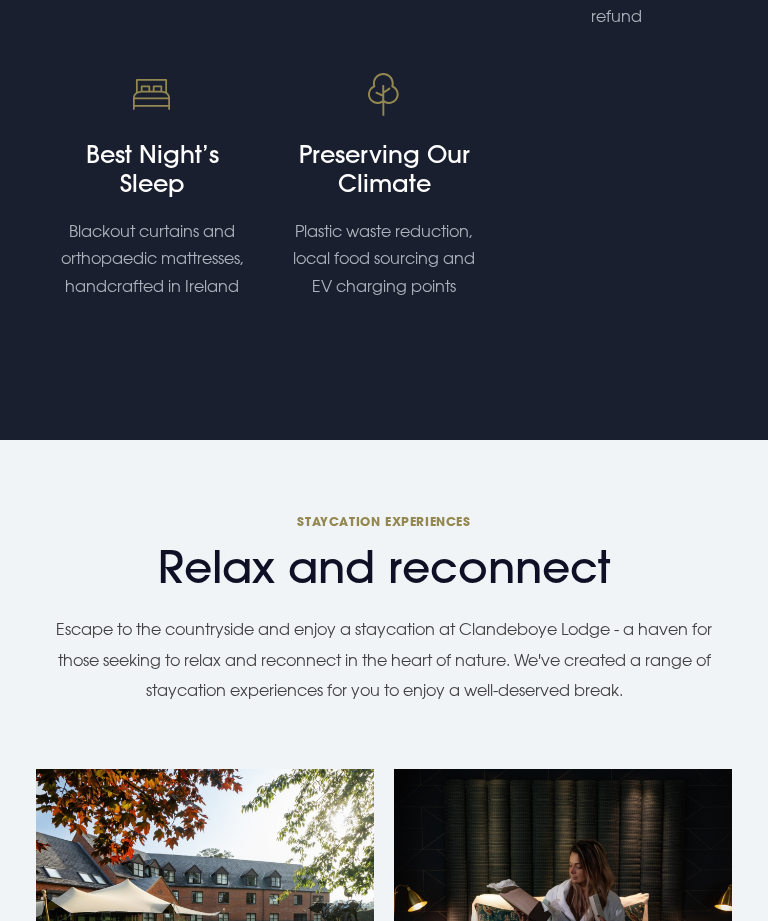 scroll, scrollTop: 1692, scrollLeft: 0, axis: vertical 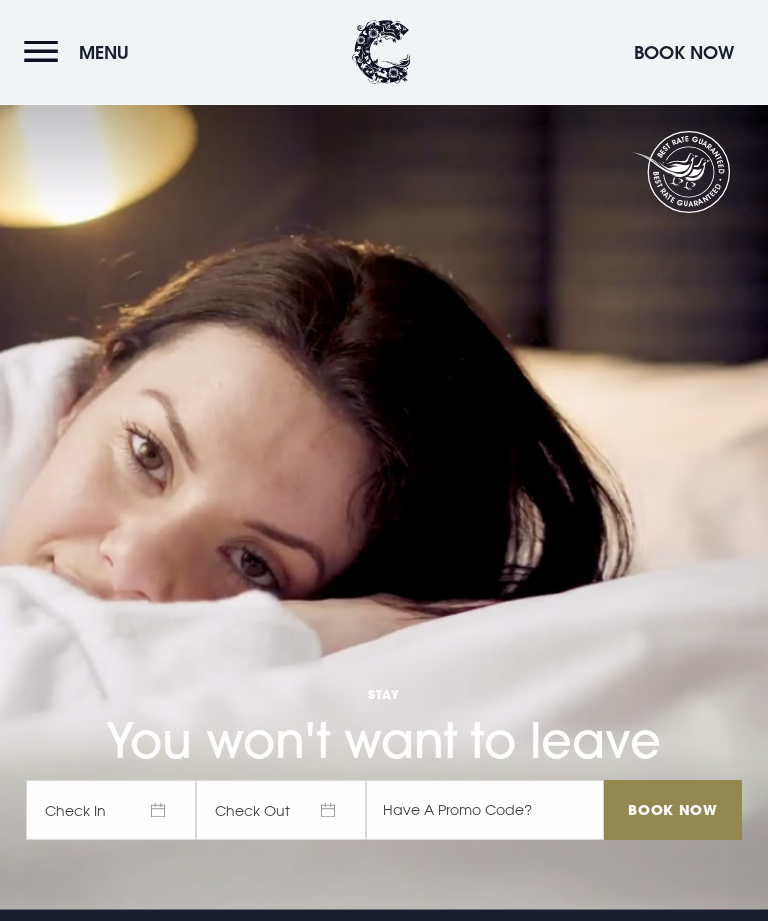click at bounding box center [733, 8359] 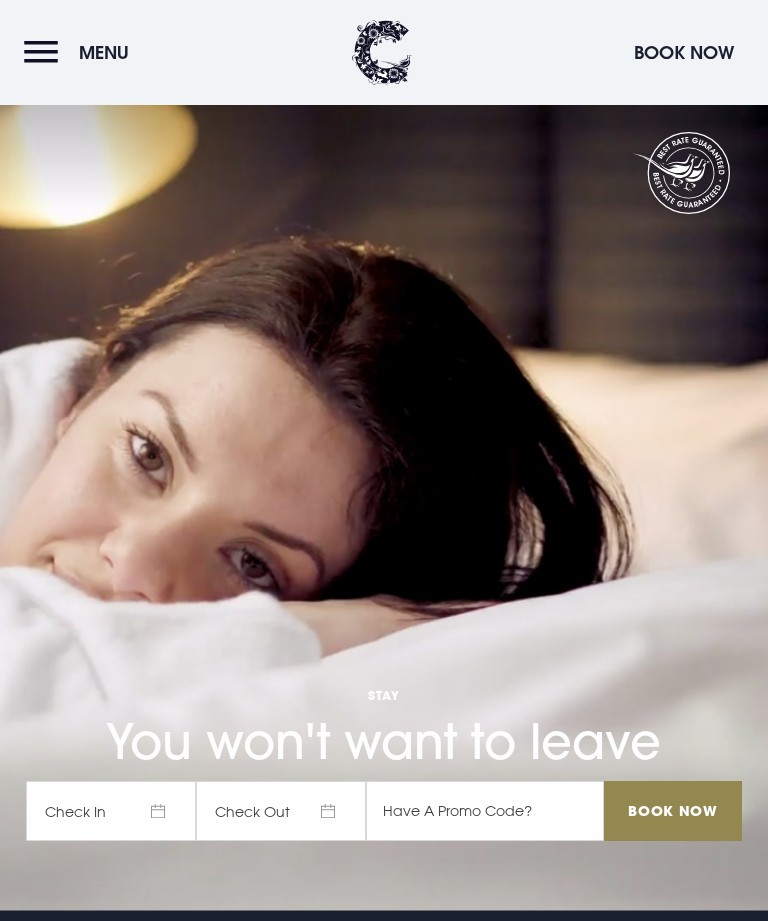 click at bounding box center [733, 8359] 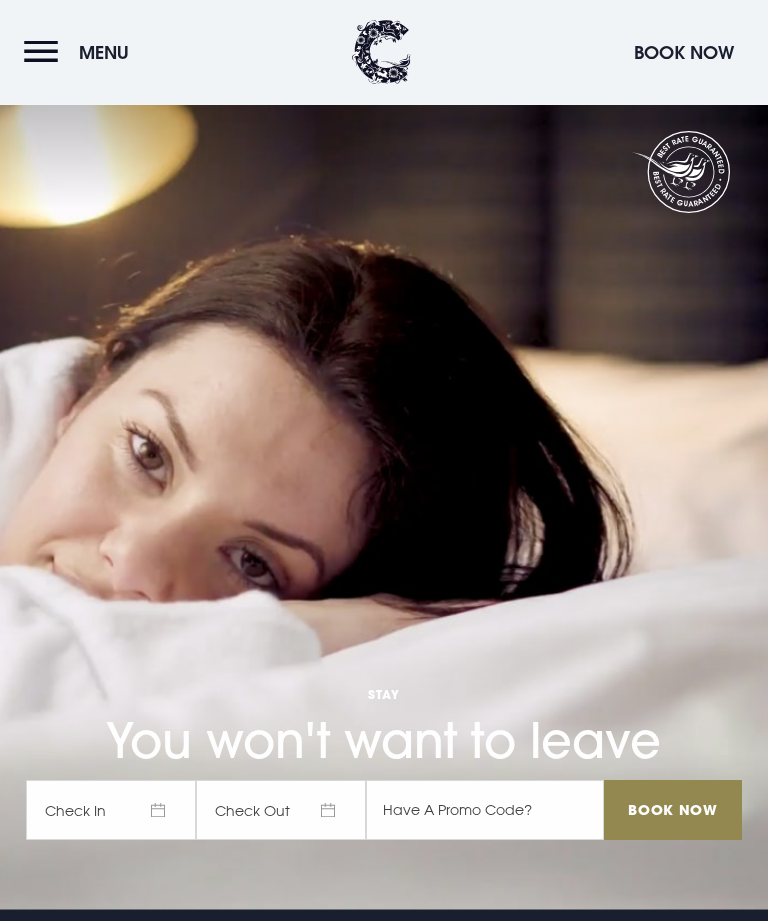 scroll, scrollTop: 10468, scrollLeft: 0, axis: vertical 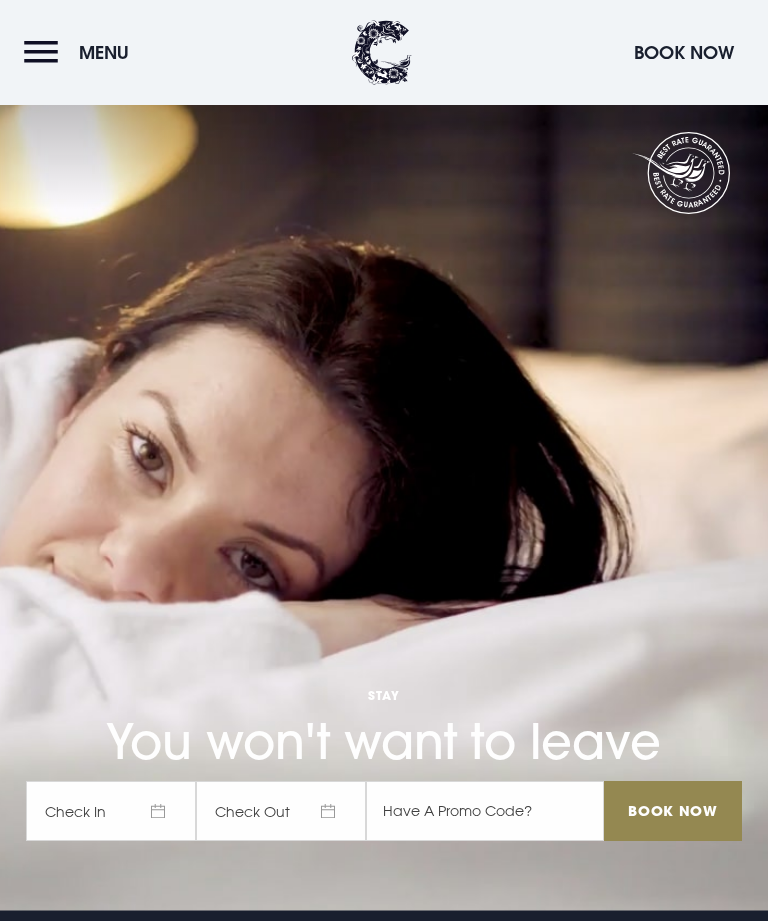 click at bounding box center [733, 10728] 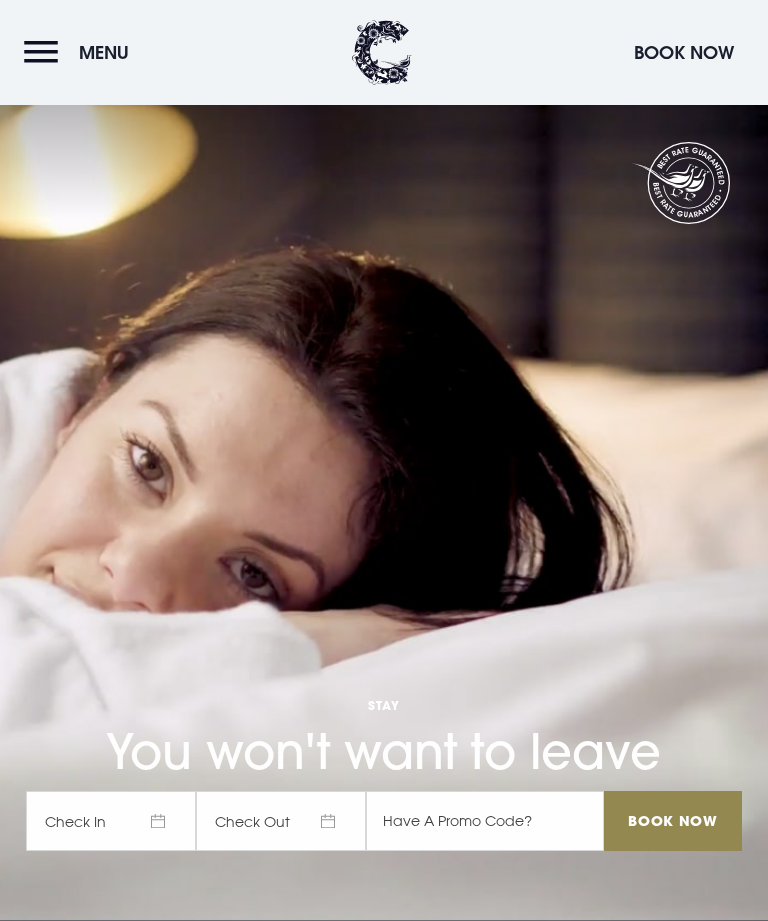 scroll, scrollTop: 0, scrollLeft: 0, axis: both 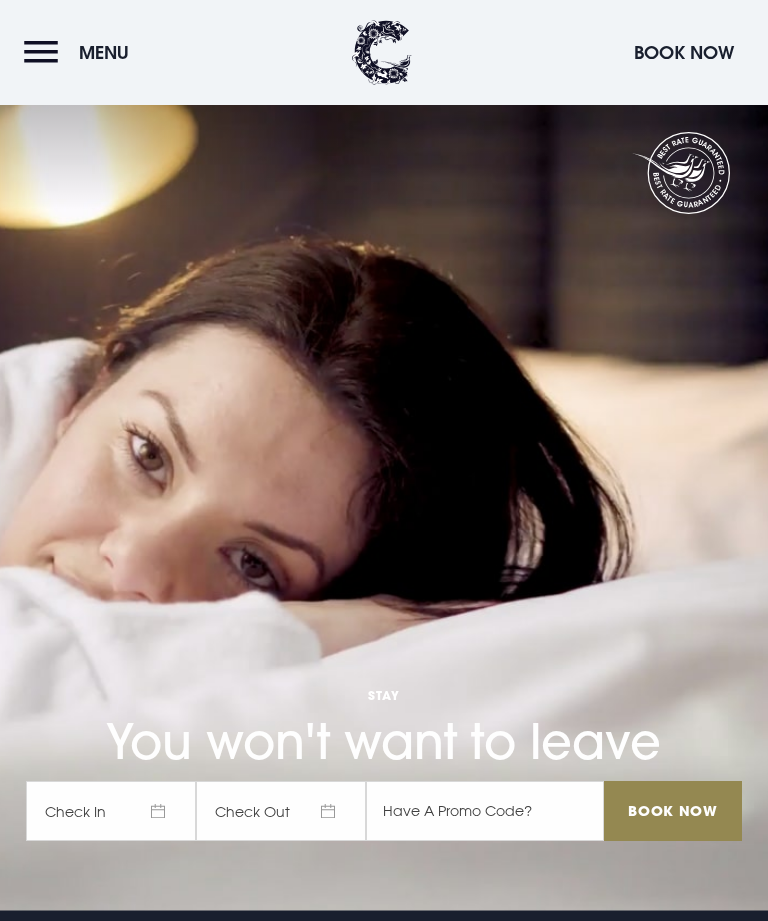 click on "Menu" at bounding box center [81, 52] 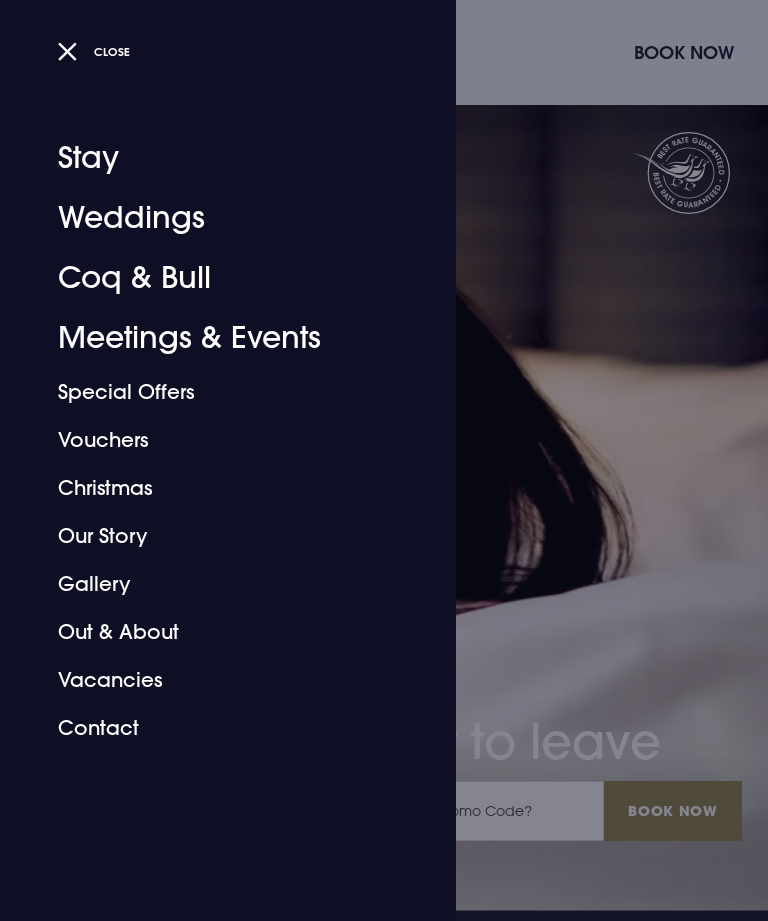 click on "Close" at bounding box center (94, 51) 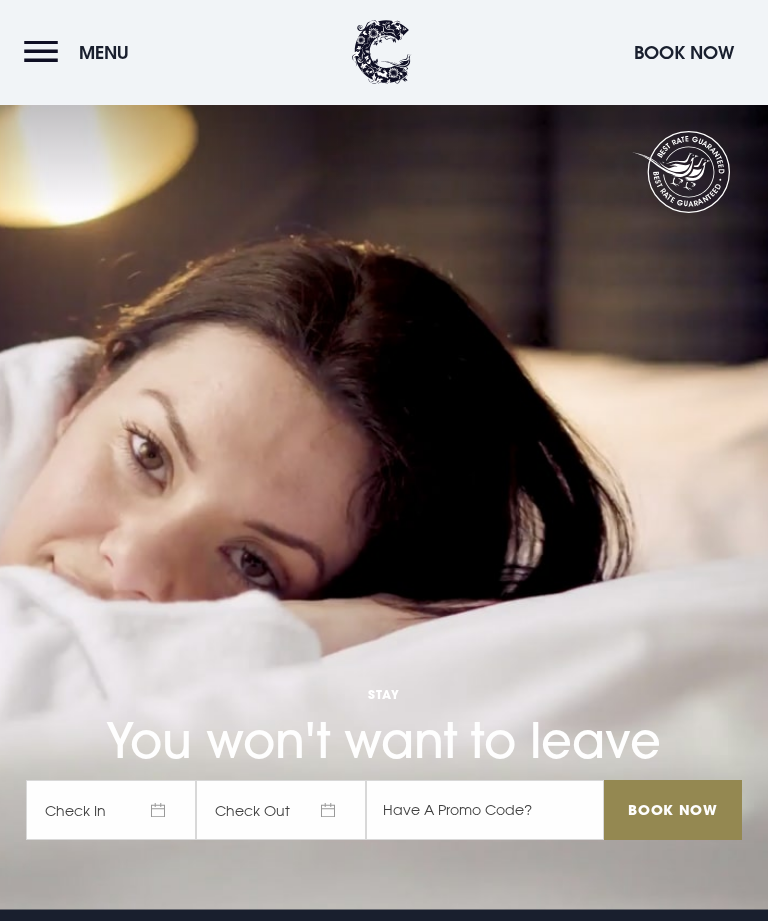 scroll, scrollTop: 10415, scrollLeft: 0, axis: vertical 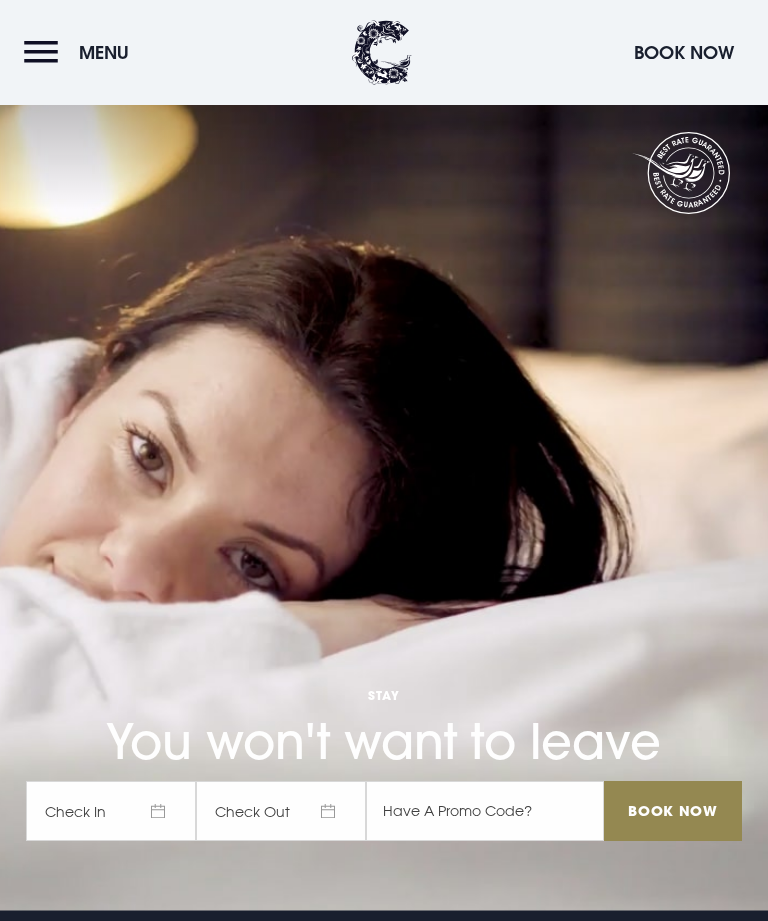 click at bounding box center (35, 10728) 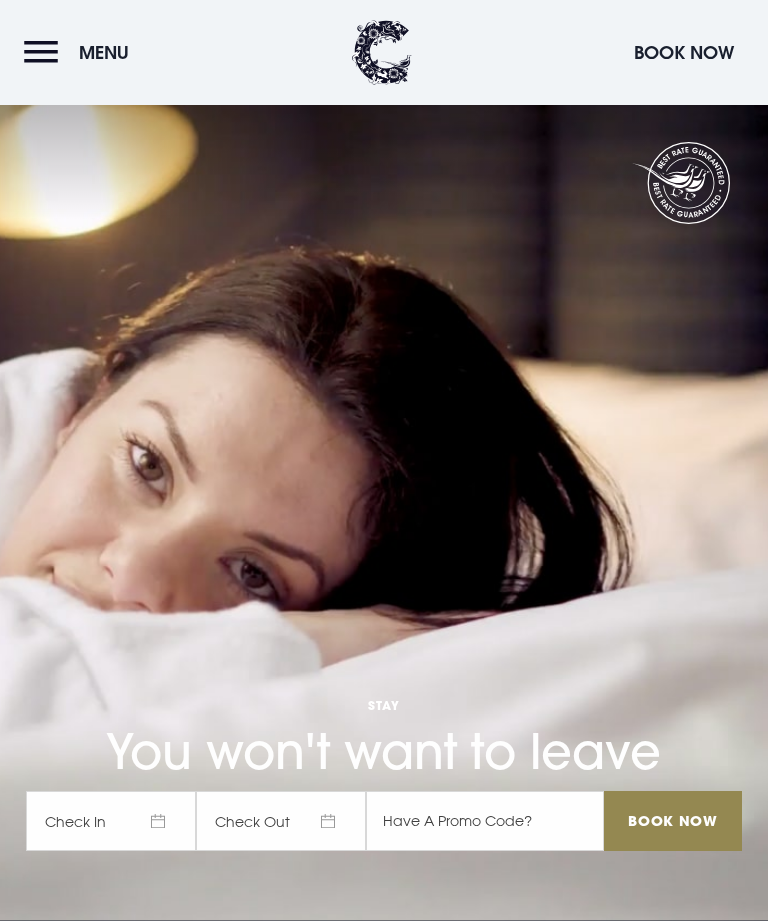 scroll, scrollTop: 0, scrollLeft: 0, axis: both 